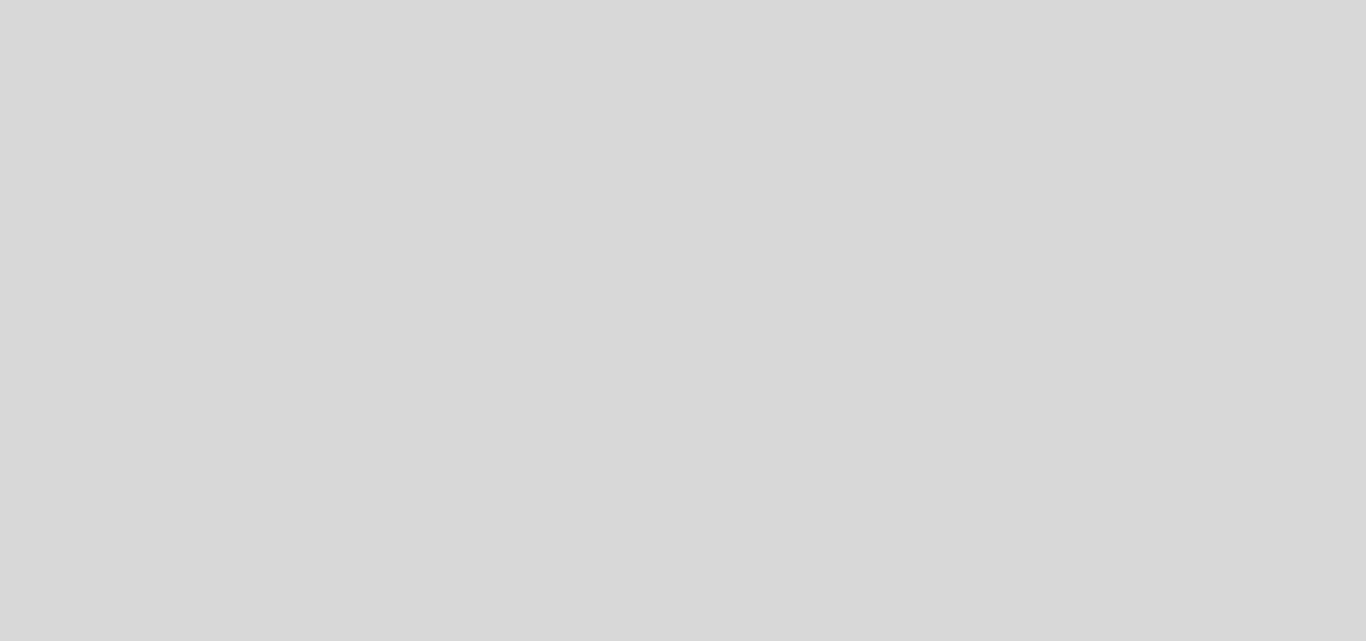 select on "es" 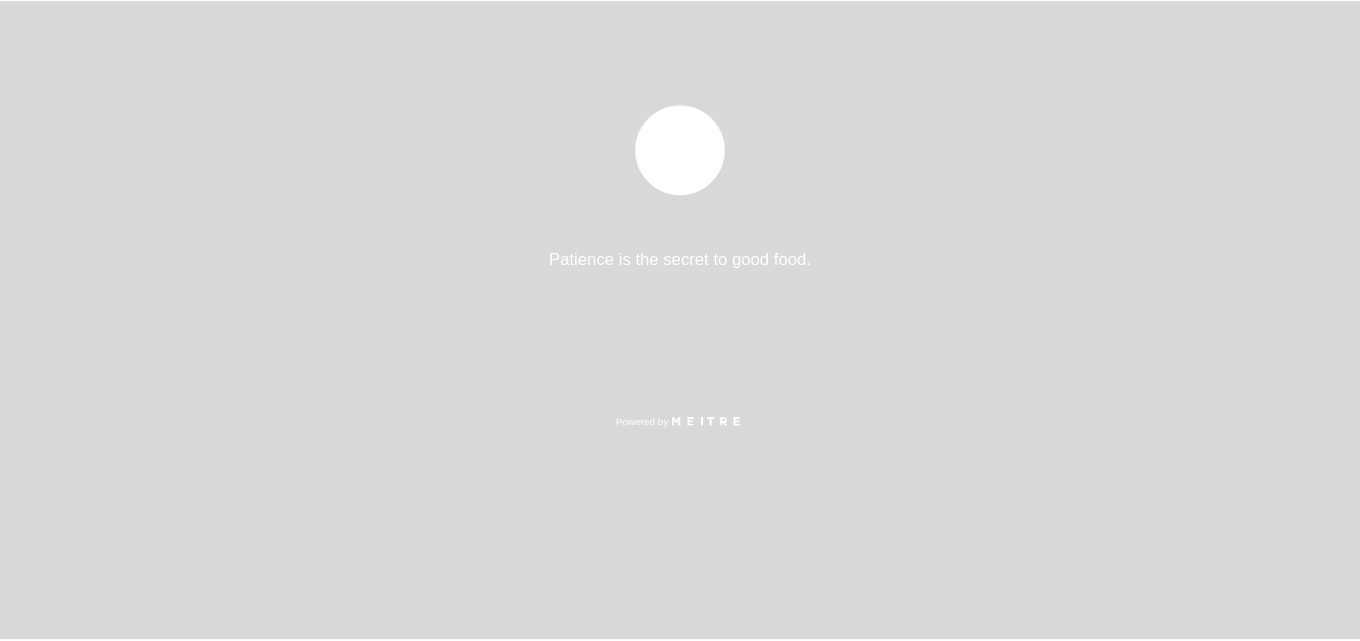 scroll, scrollTop: 0, scrollLeft: 0, axis: both 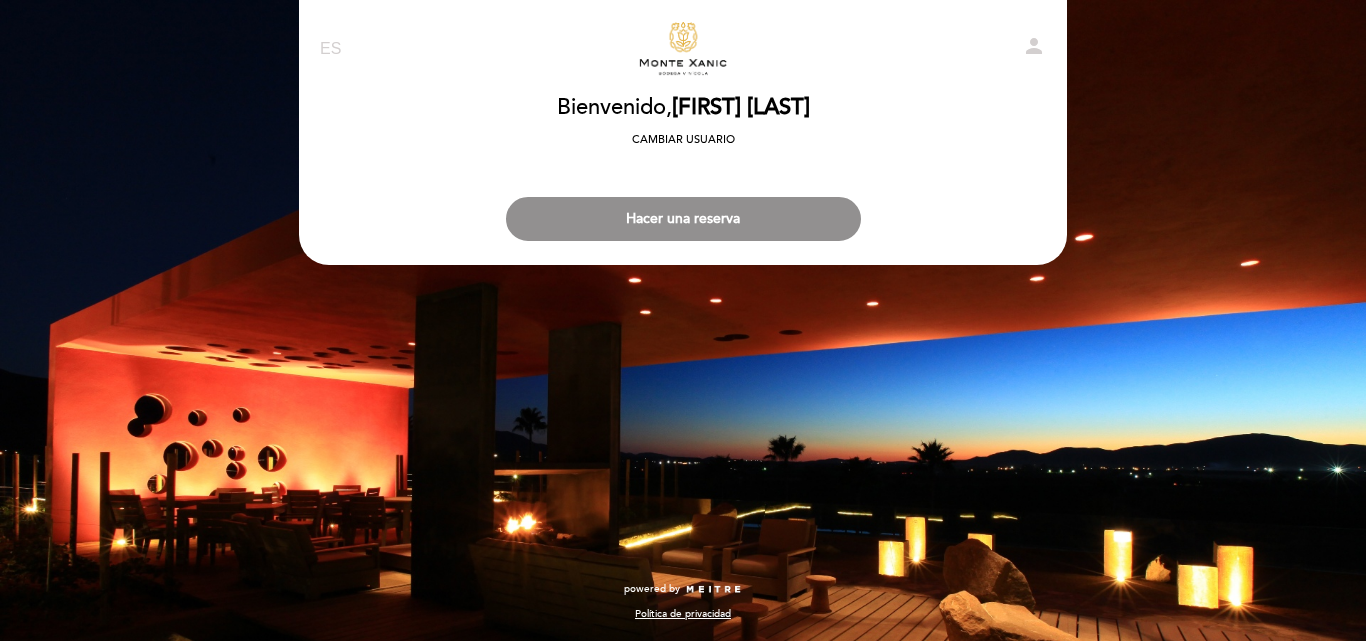 click on "person" at bounding box center (1034, 46) 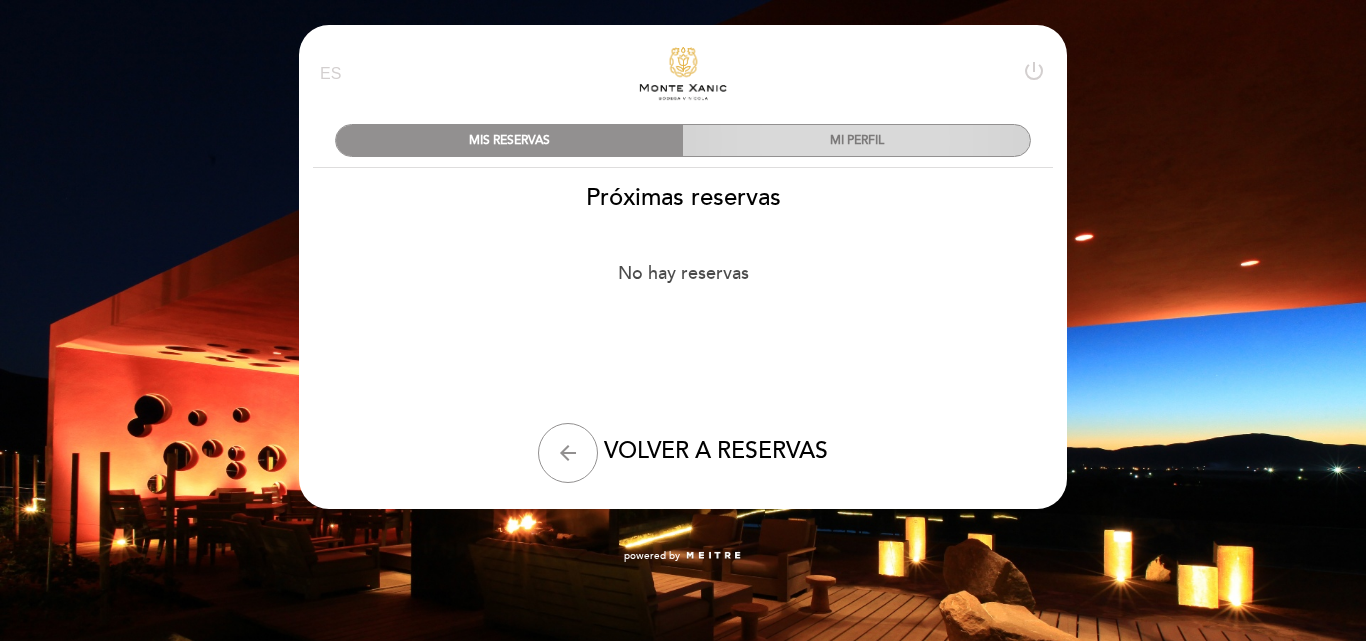 click on "MI PERFIL" at bounding box center (856, 140) 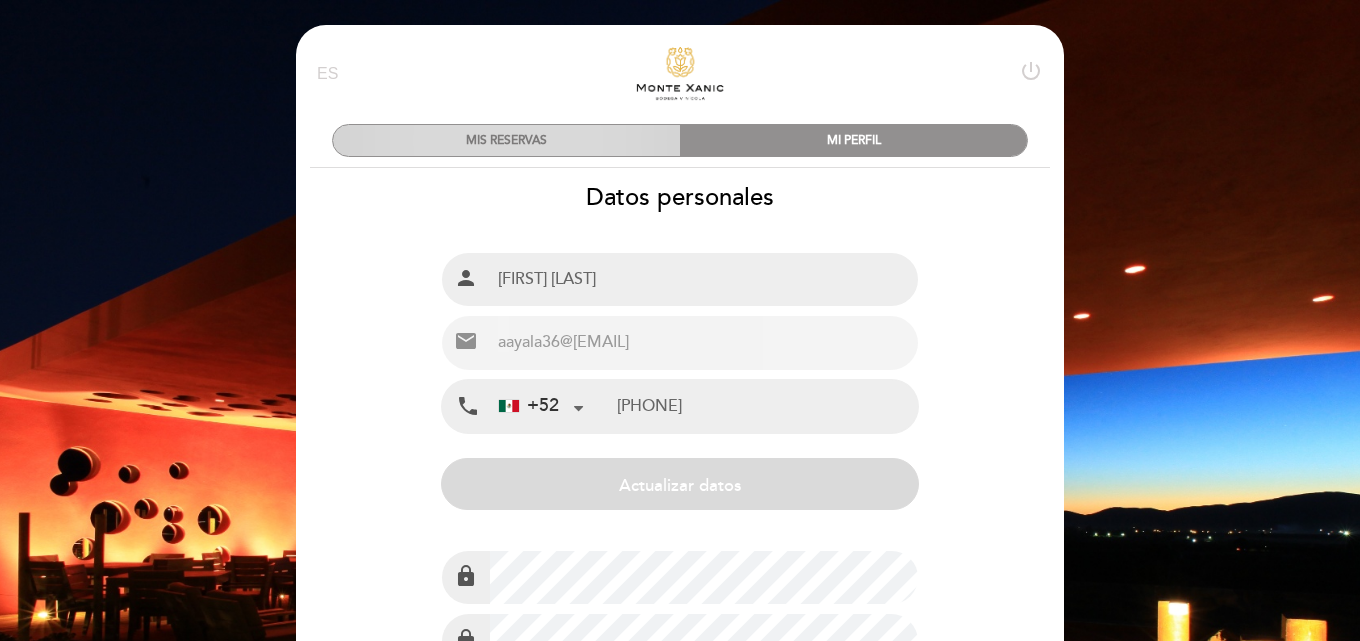 click on "MIS RESERVAS" at bounding box center [506, 140] 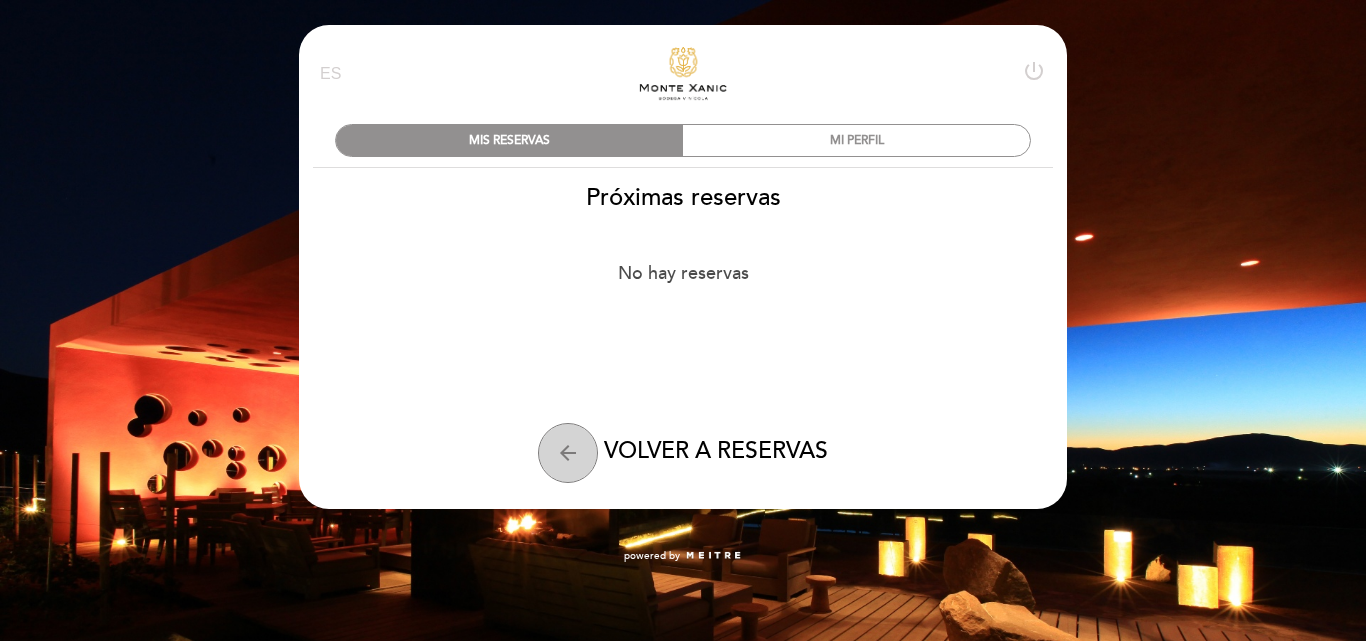 click on "arrow_back" at bounding box center (568, 453) 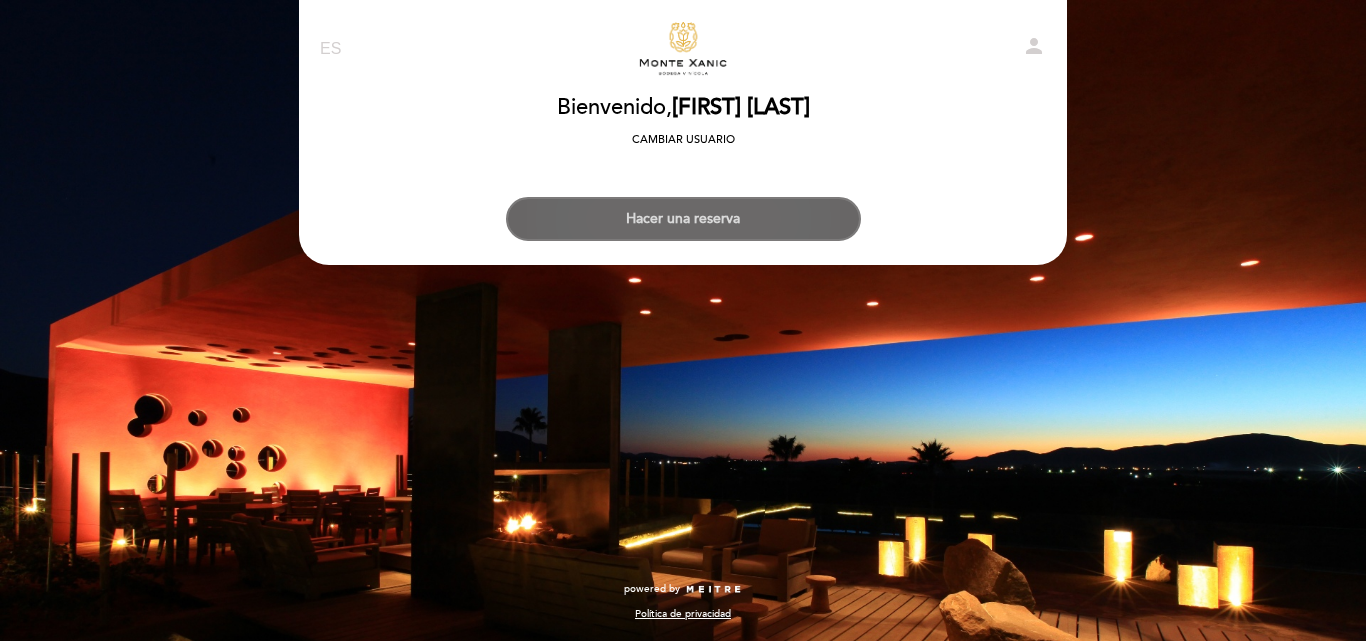 click on "Hacer una reserva" at bounding box center [683, 219] 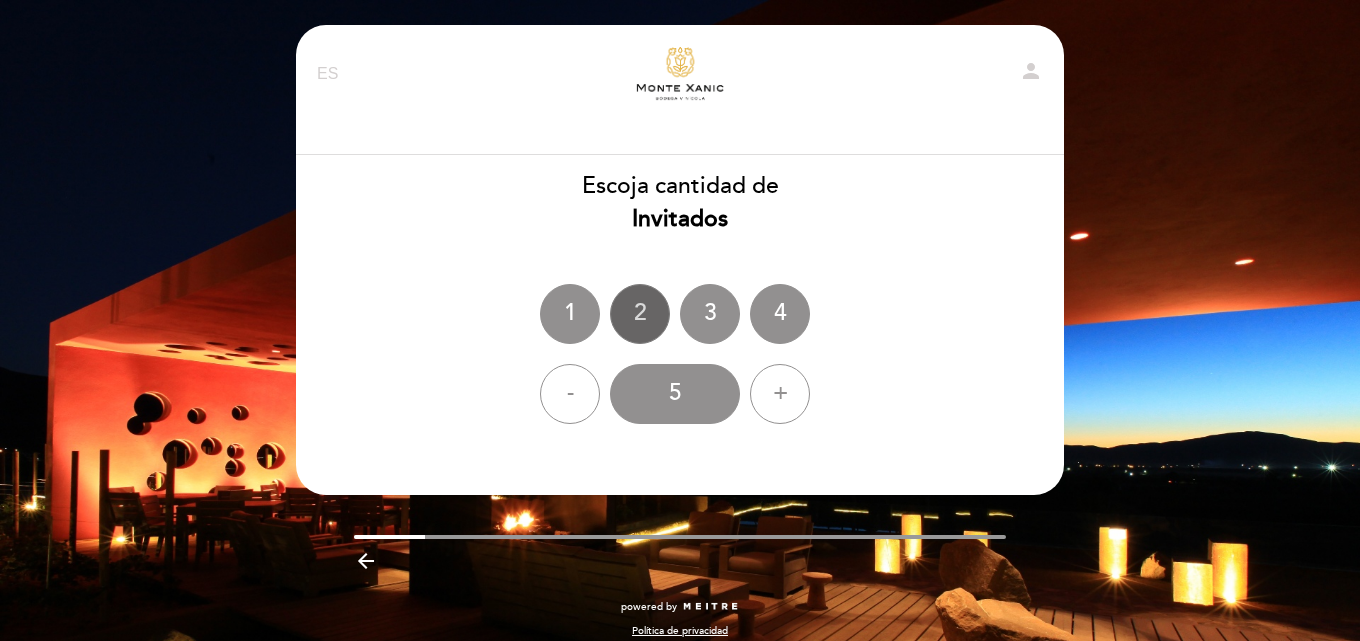 click on "2" at bounding box center [640, 314] 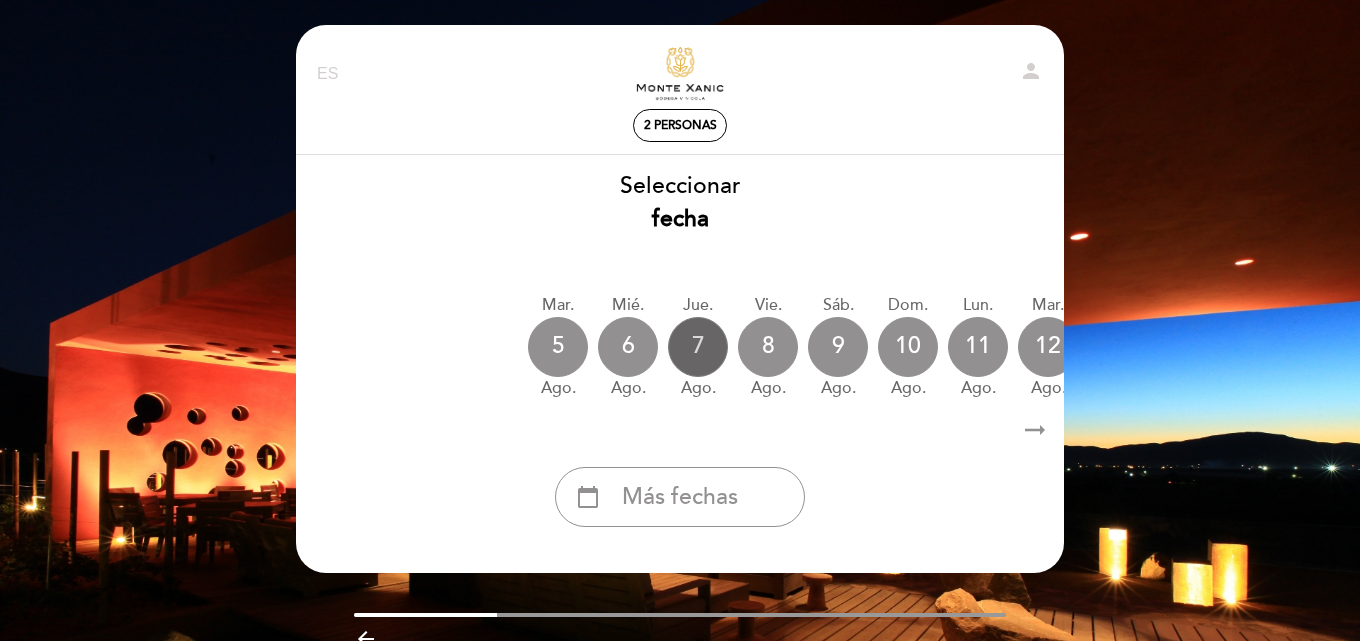 click on "7" at bounding box center [698, 347] 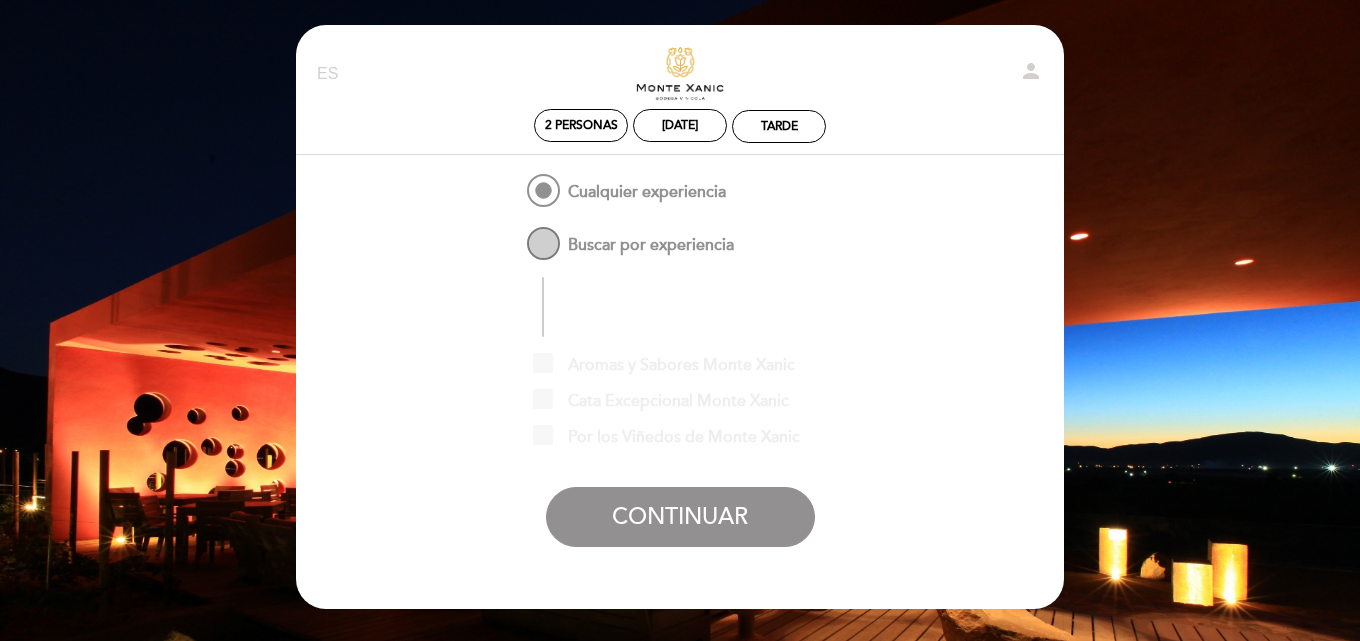click on "Buscar por experiencia" at bounding box center [628, 235] 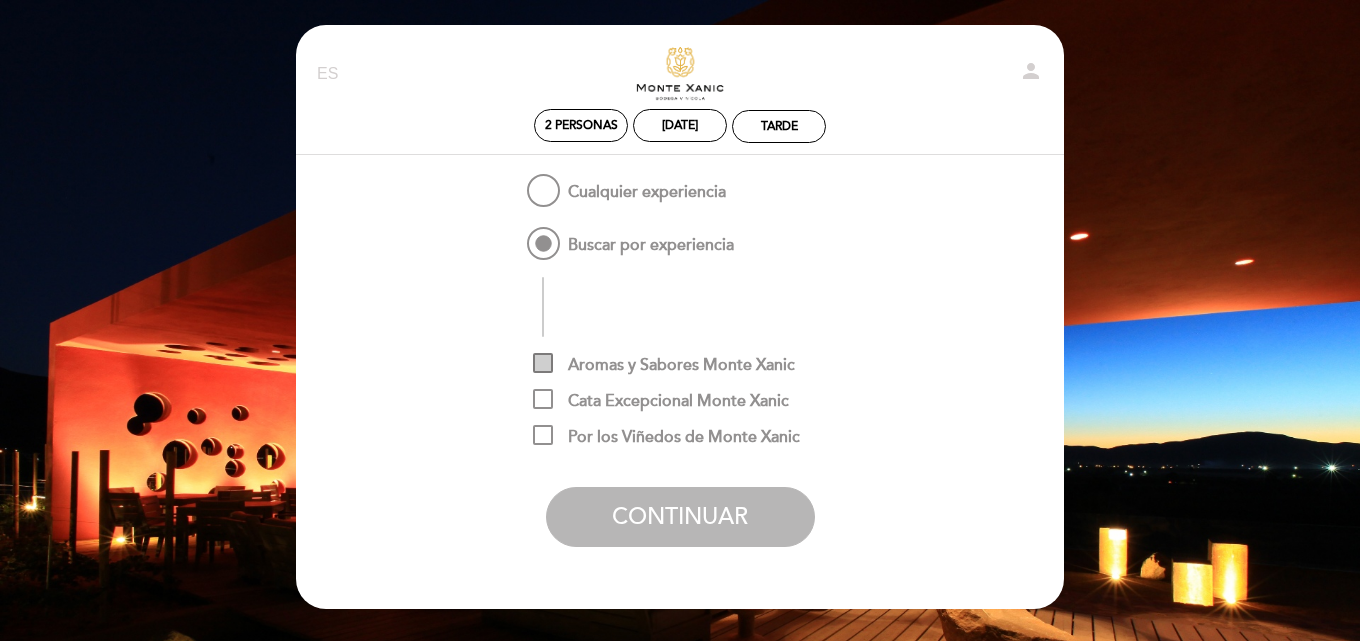 click on "Aromas y Sabores Monte Xanic" at bounding box center (664, 365) 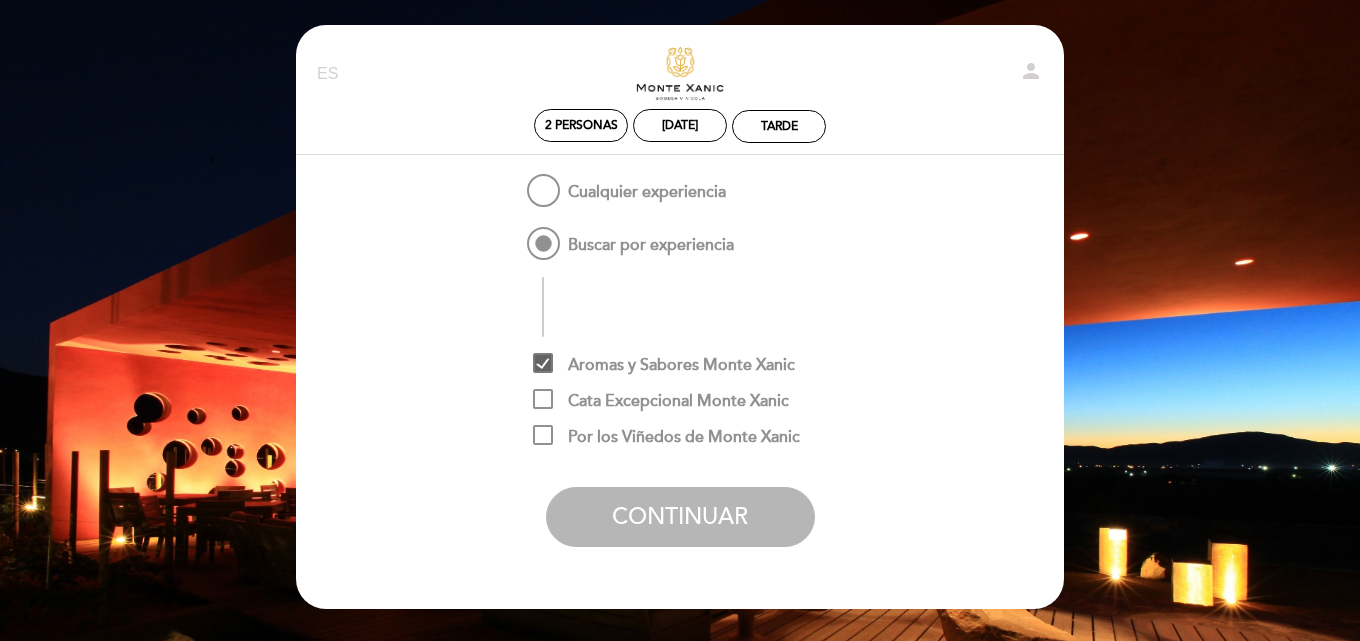 checkbox on "true" 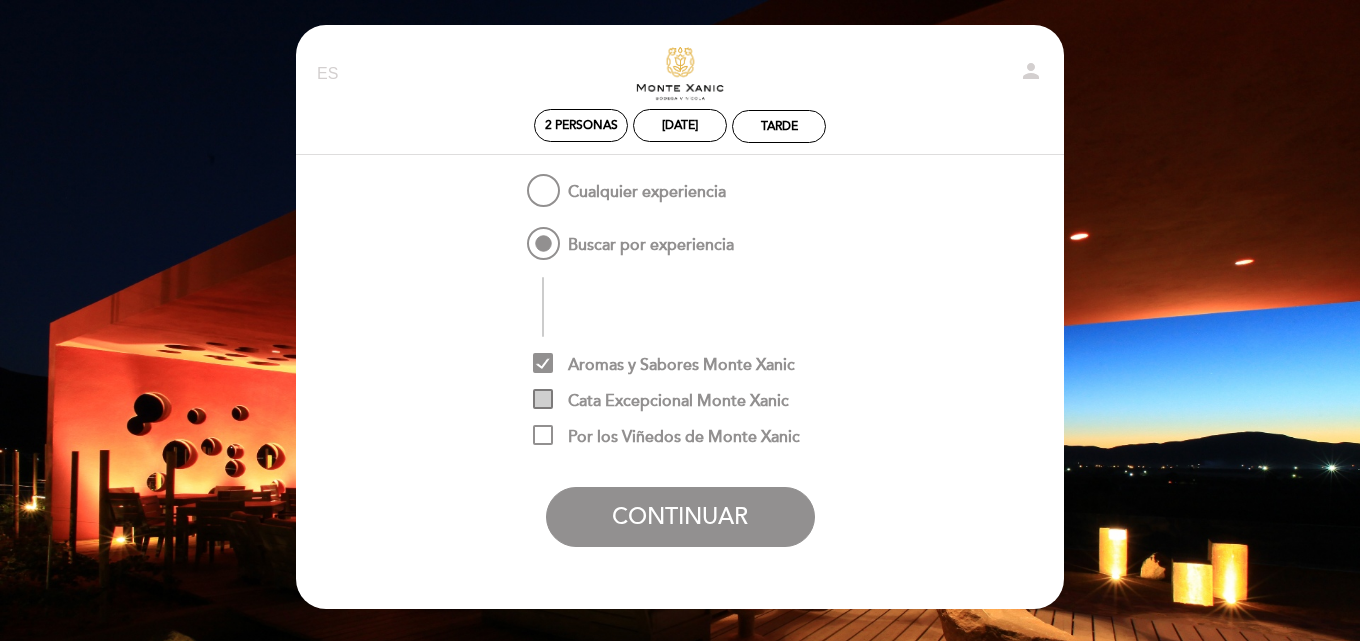 click on "Cata Excepcional Monte Xanic" at bounding box center [661, 401] 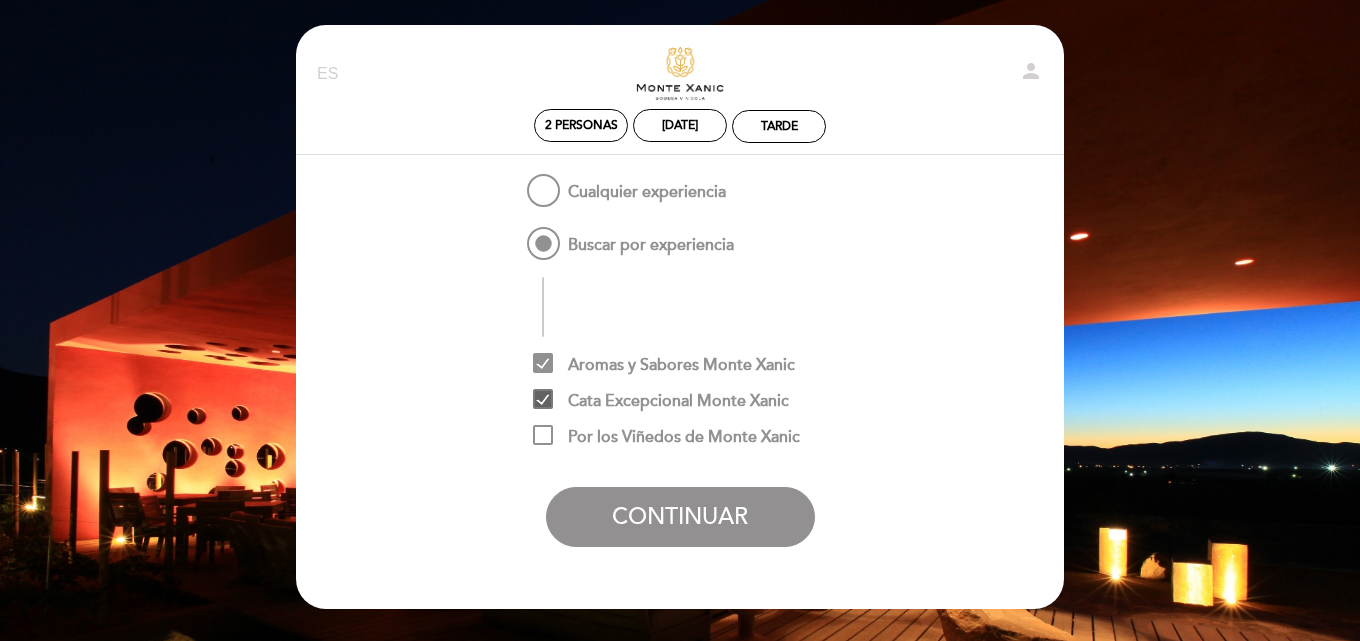checkbox on "true" 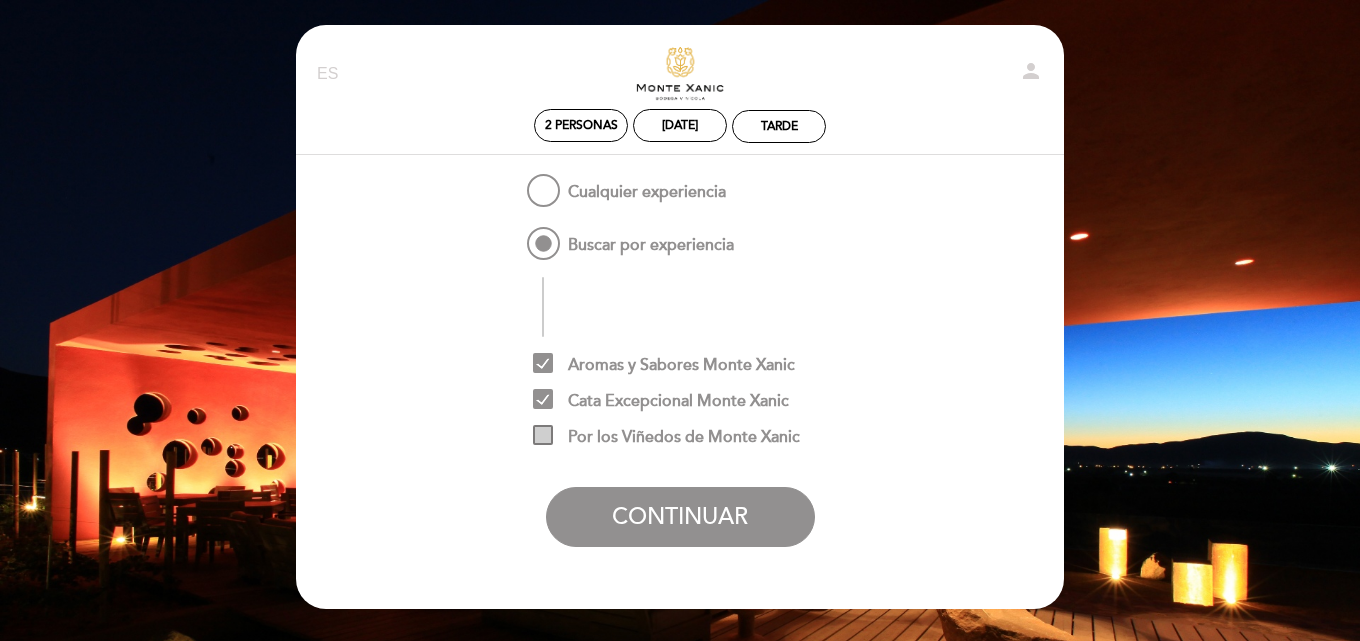click on "Por los Viñedos de Monte Xanic" at bounding box center (666, 437) 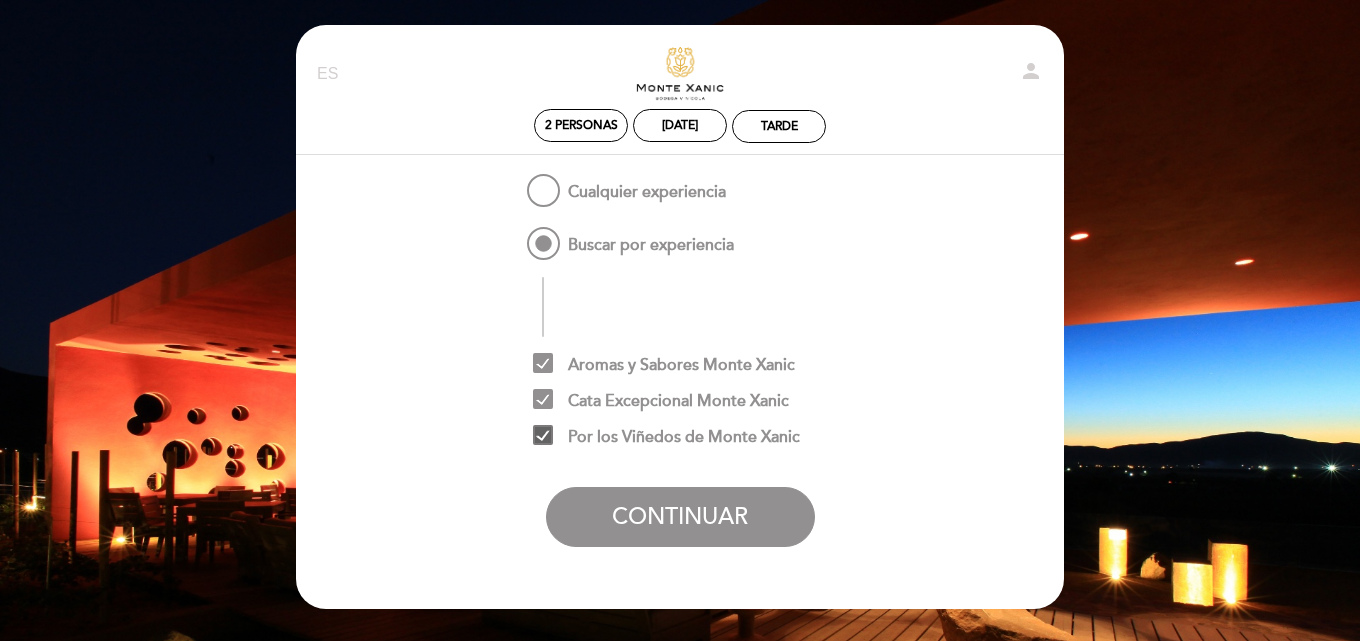 checkbox on "true" 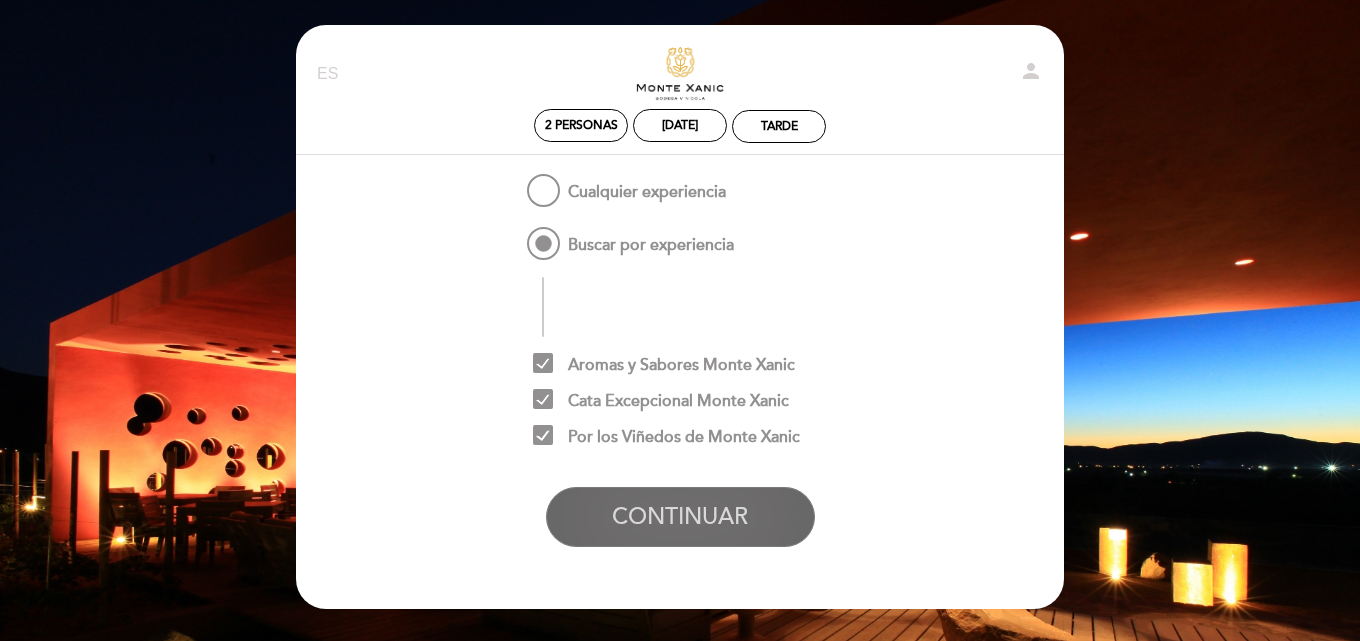 click on "CONTINUAR" at bounding box center (680, 517) 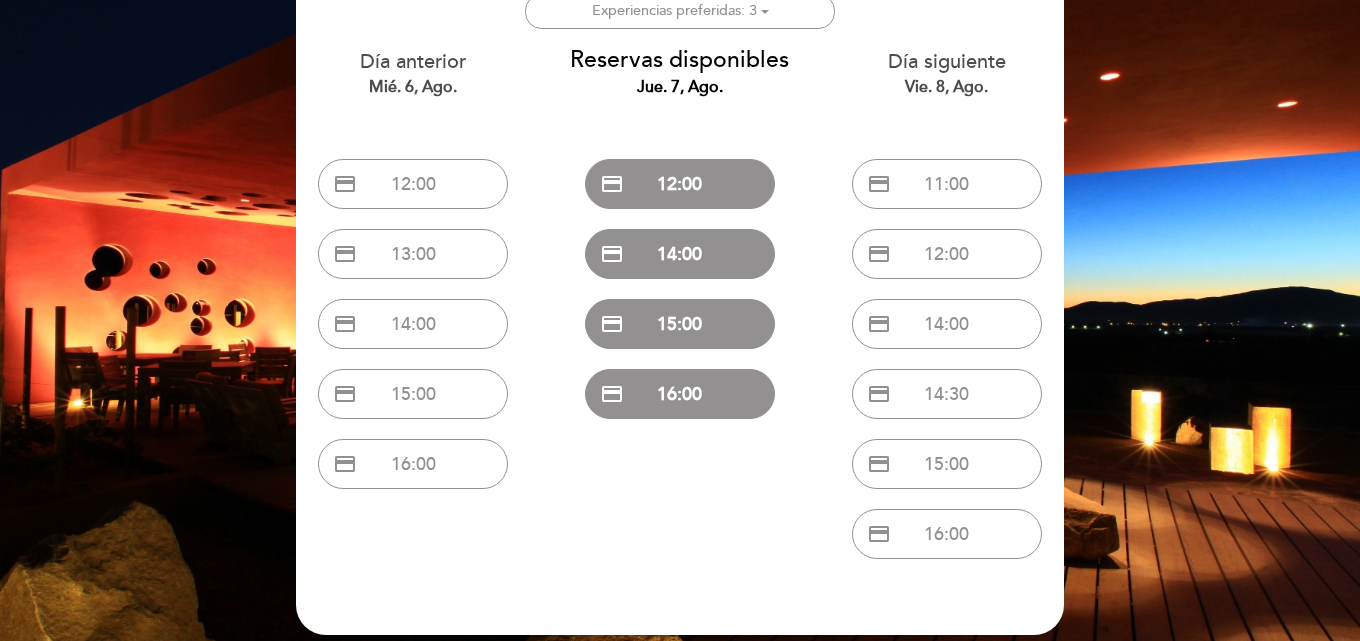 scroll, scrollTop: 200, scrollLeft: 0, axis: vertical 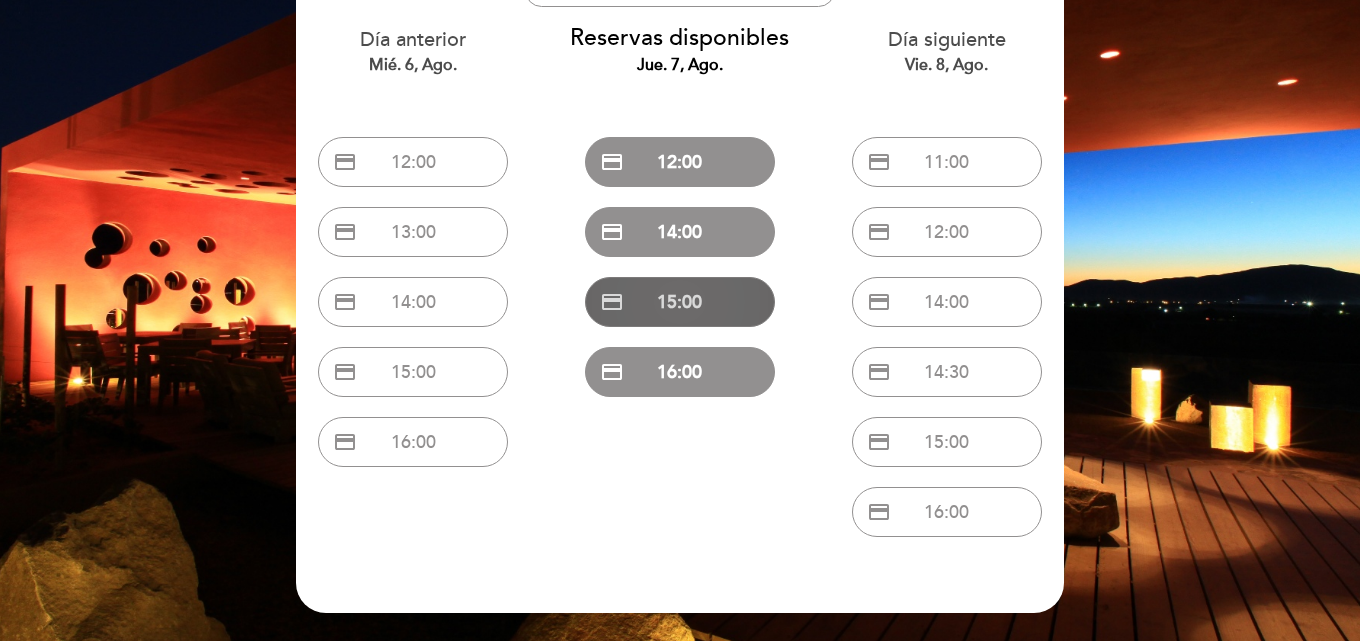 click on "credit_card
15:00" at bounding box center (680, 302) 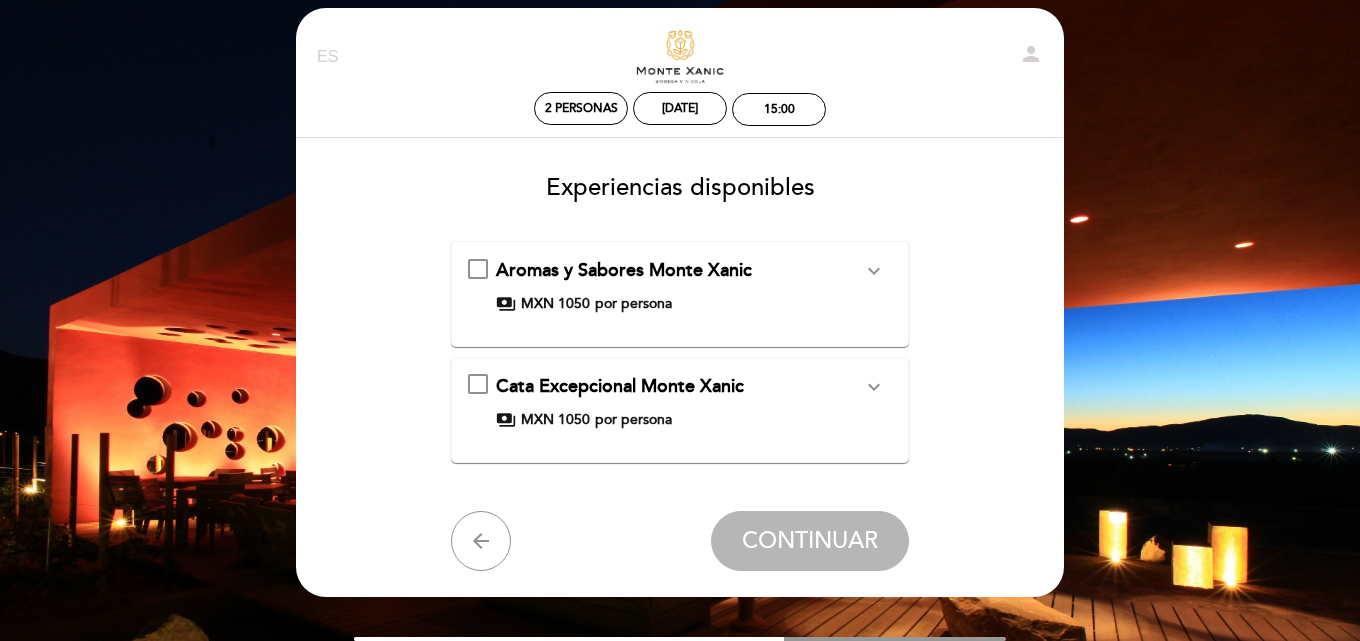 scroll, scrollTop: 0, scrollLeft: 0, axis: both 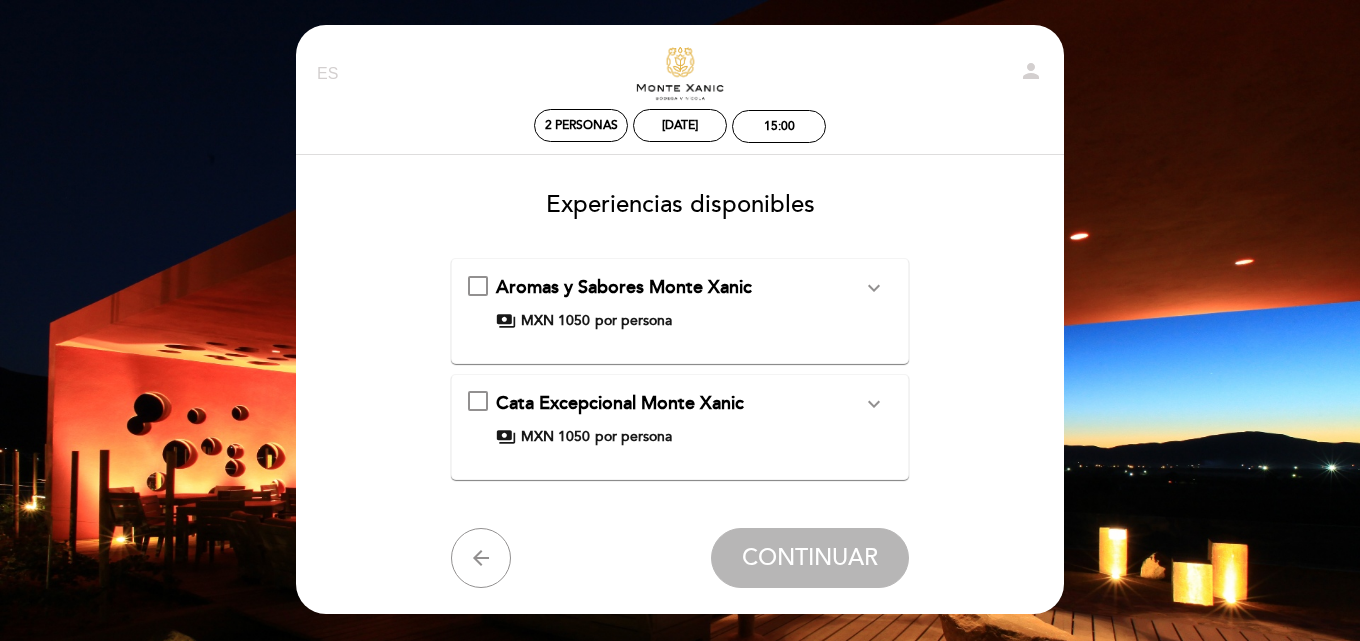 click on "expand_more" at bounding box center [874, 288] 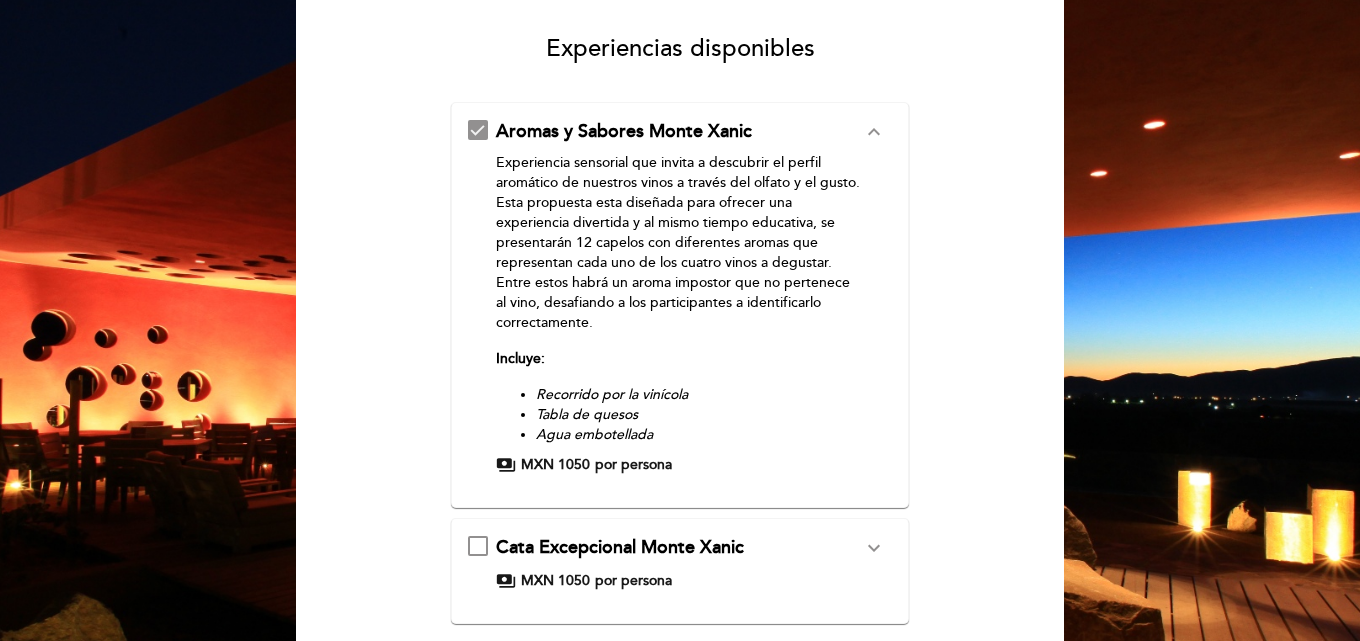 scroll, scrollTop: 200, scrollLeft: 0, axis: vertical 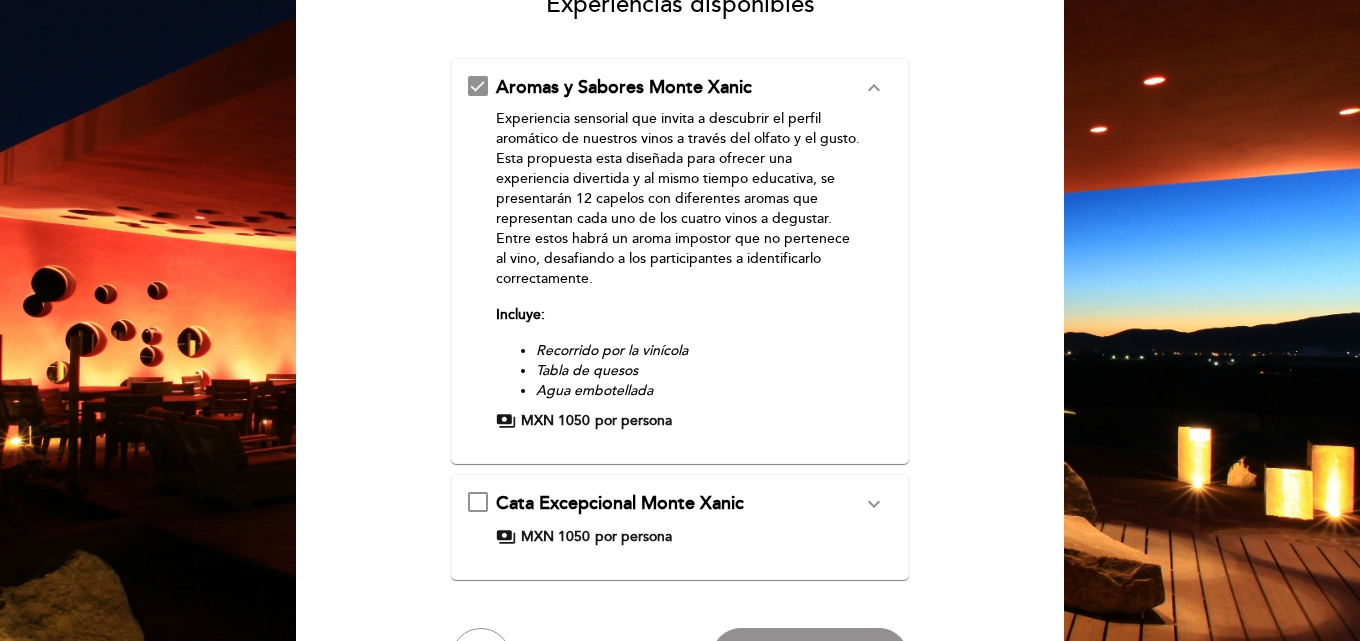 click on "expand_less" at bounding box center (874, 88) 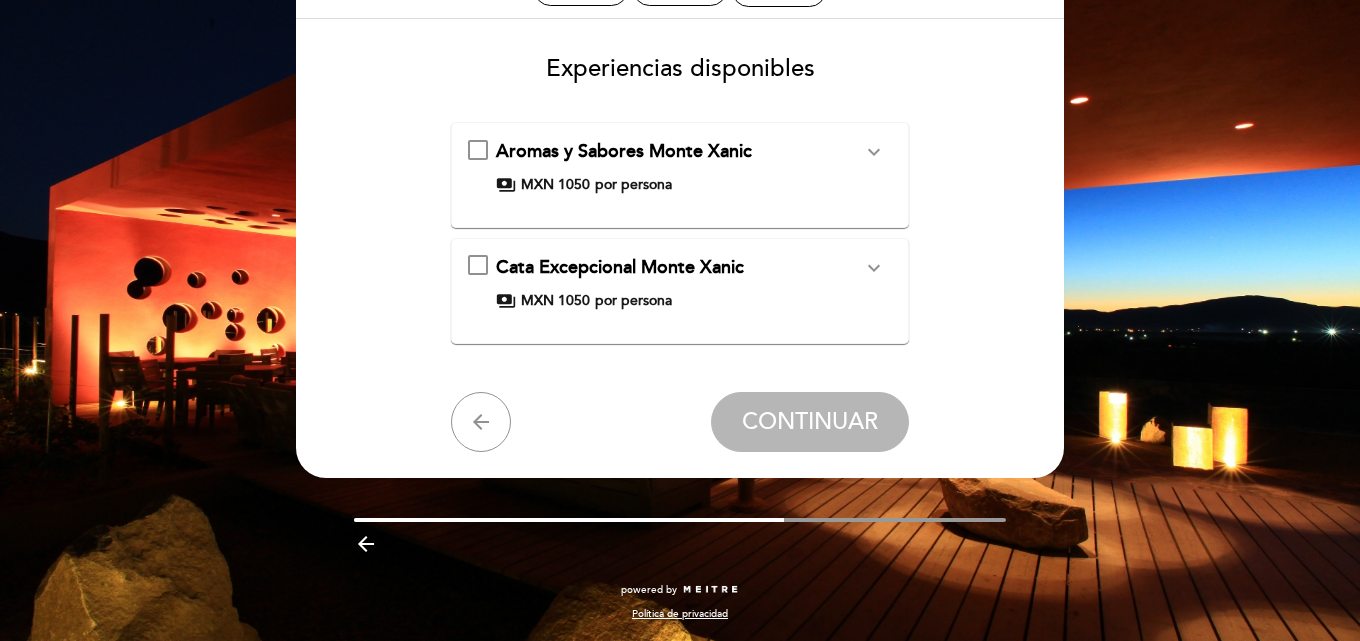 scroll, scrollTop: 136, scrollLeft: 0, axis: vertical 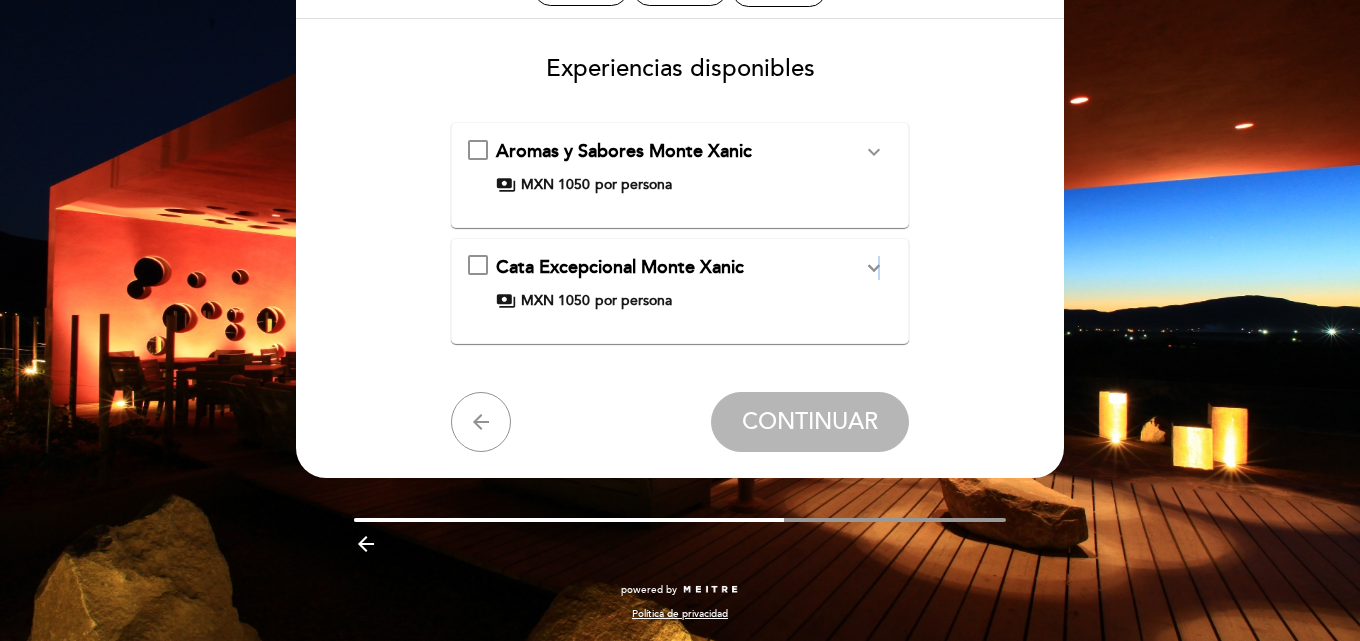 click on "expand_more" at bounding box center [874, 268] 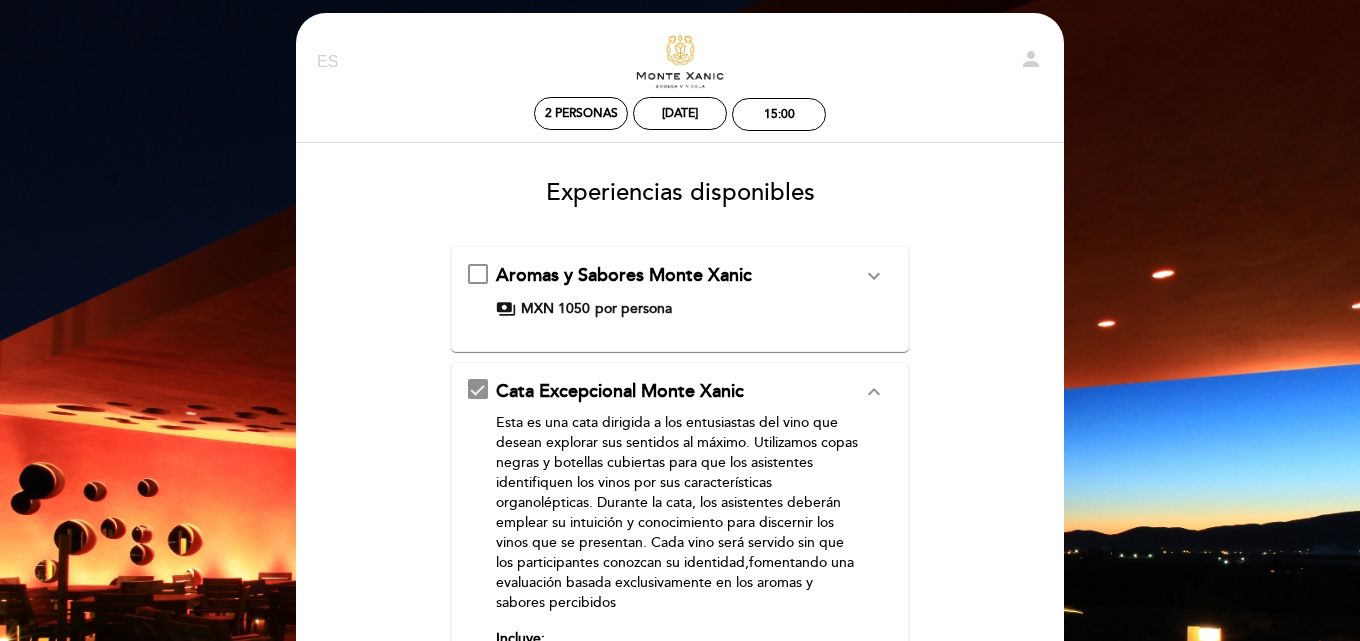 scroll, scrollTop: 0, scrollLeft: 0, axis: both 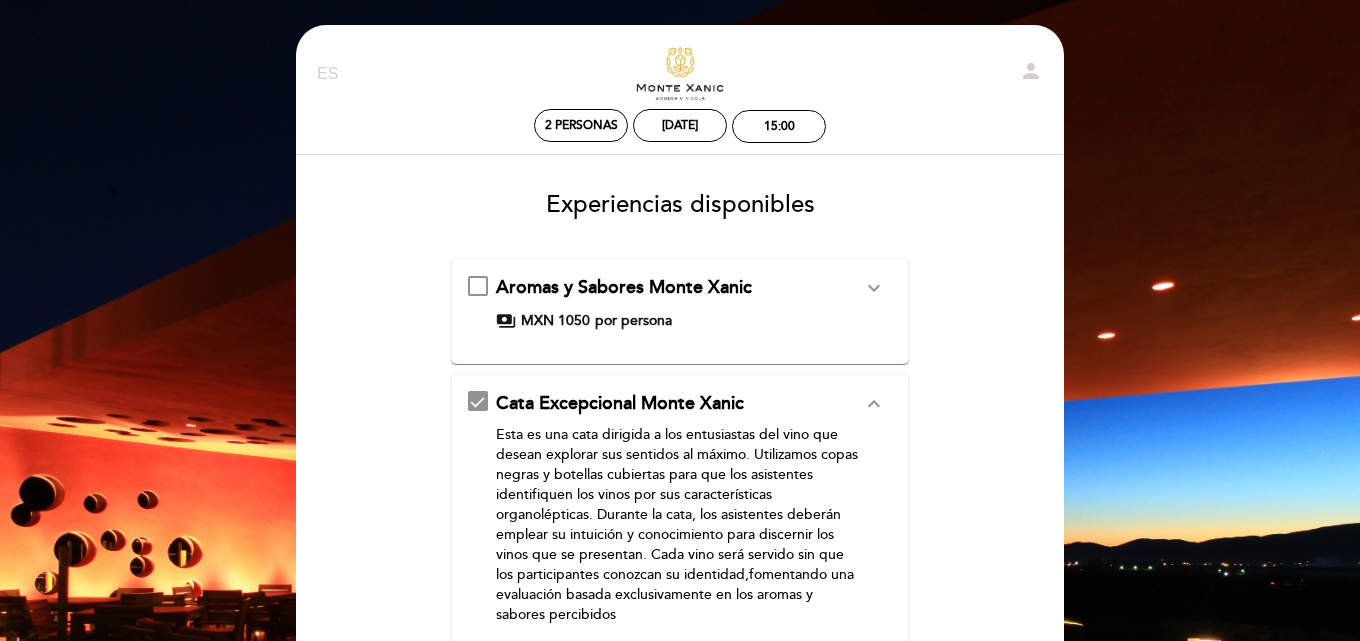 click on "expand_more" at bounding box center (874, 288) 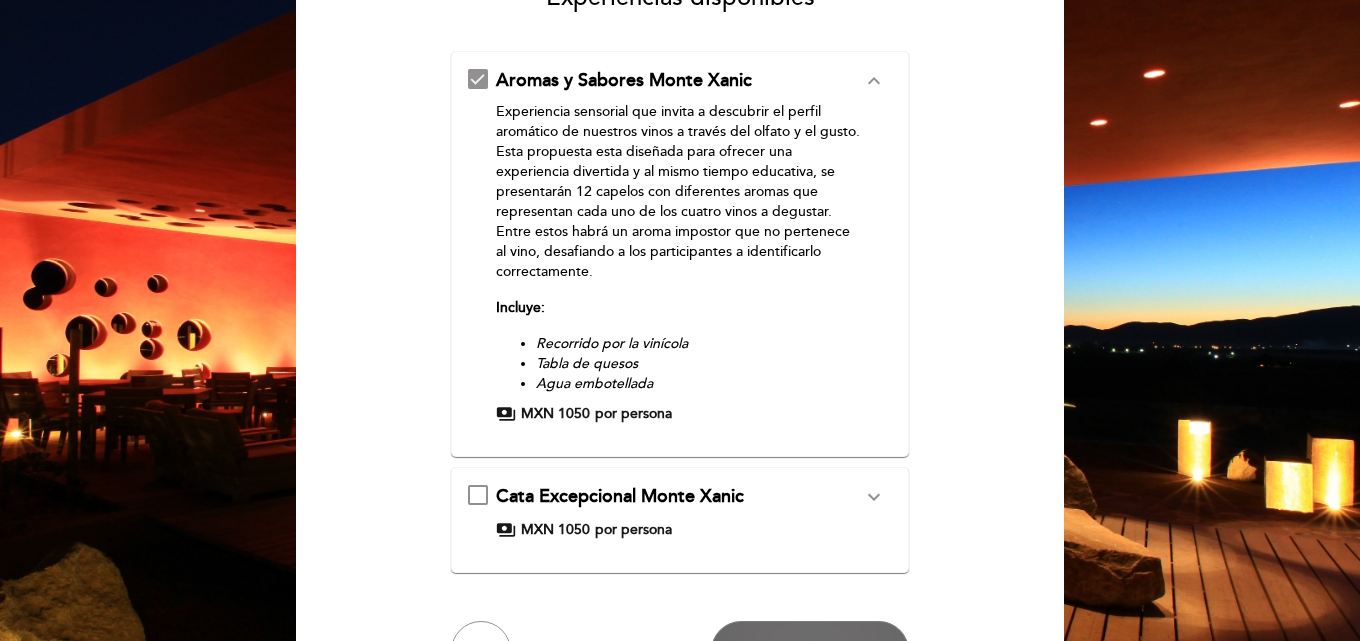 scroll, scrollTop: 436, scrollLeft: 0, axis: vertical 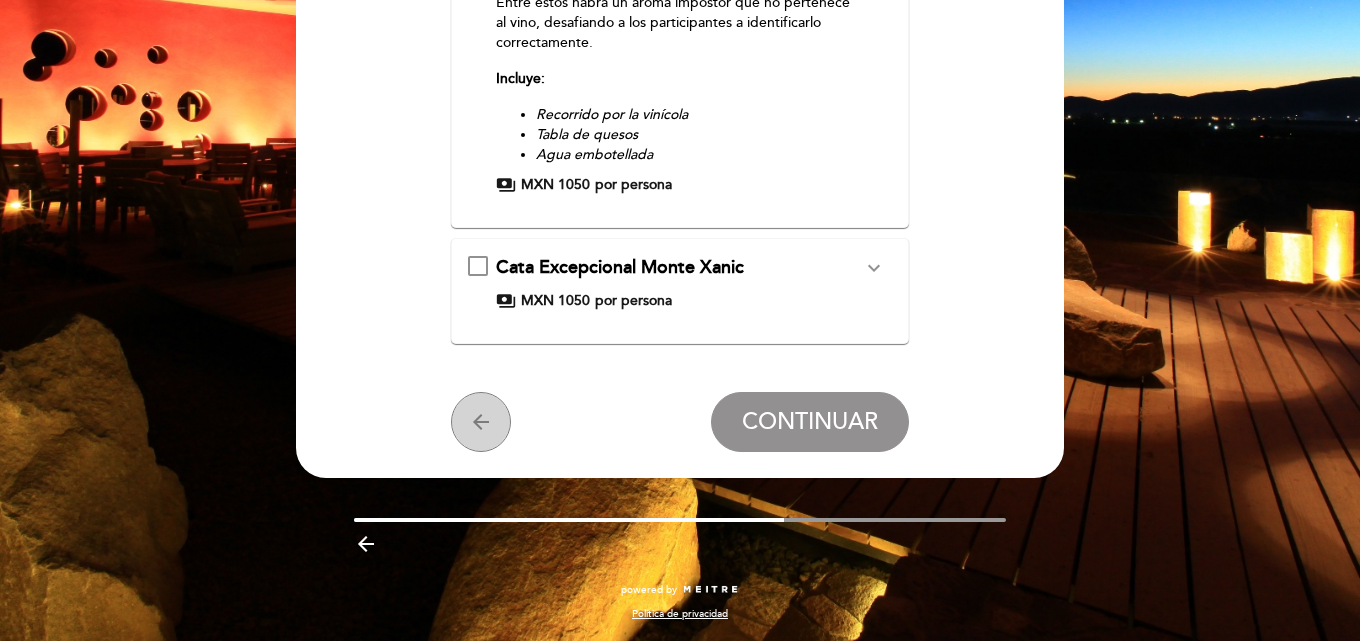 click on "arrow_back" at bounding box center [481, 422] 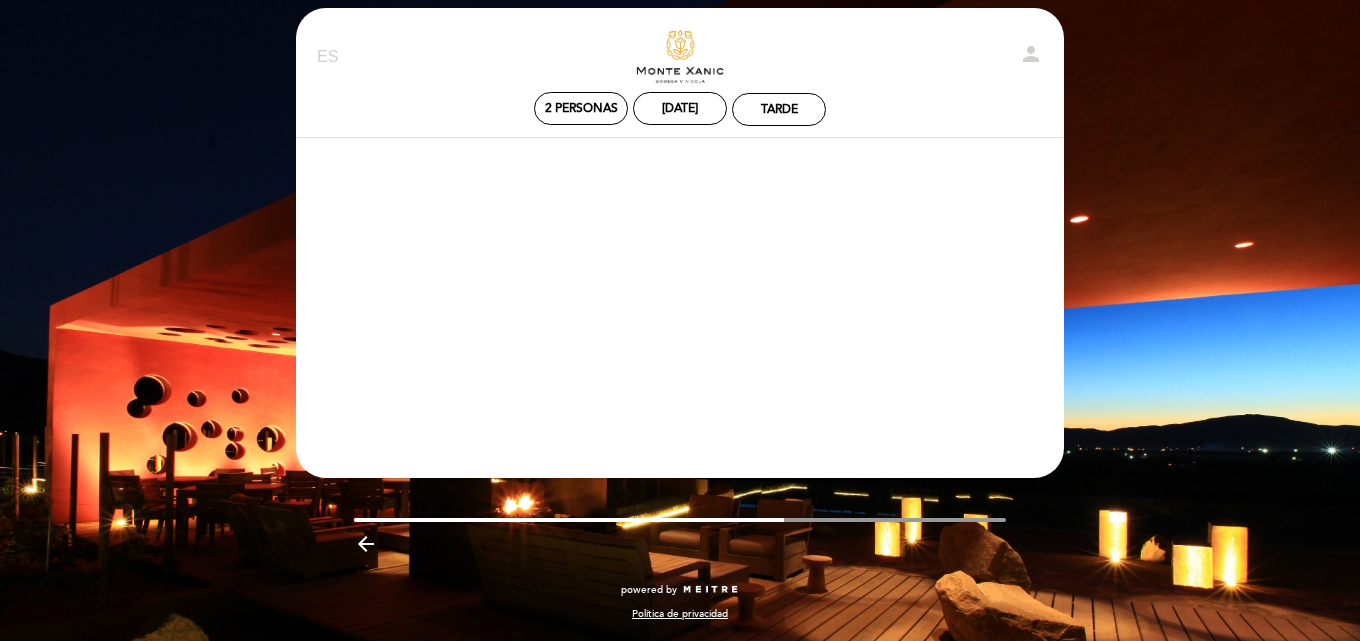 scroll, scrollTop: 17, scrollLeft: 0, axis: vertical 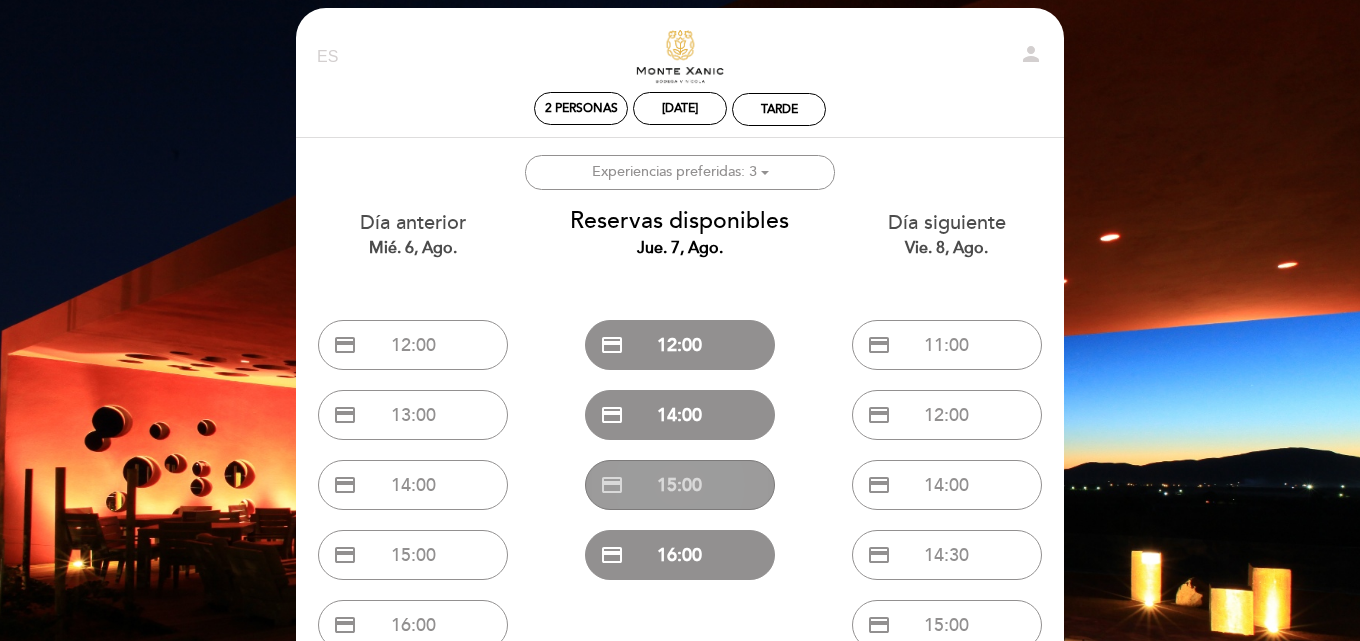 click on "credit_card
15:00" at bounding box center (680, 485) 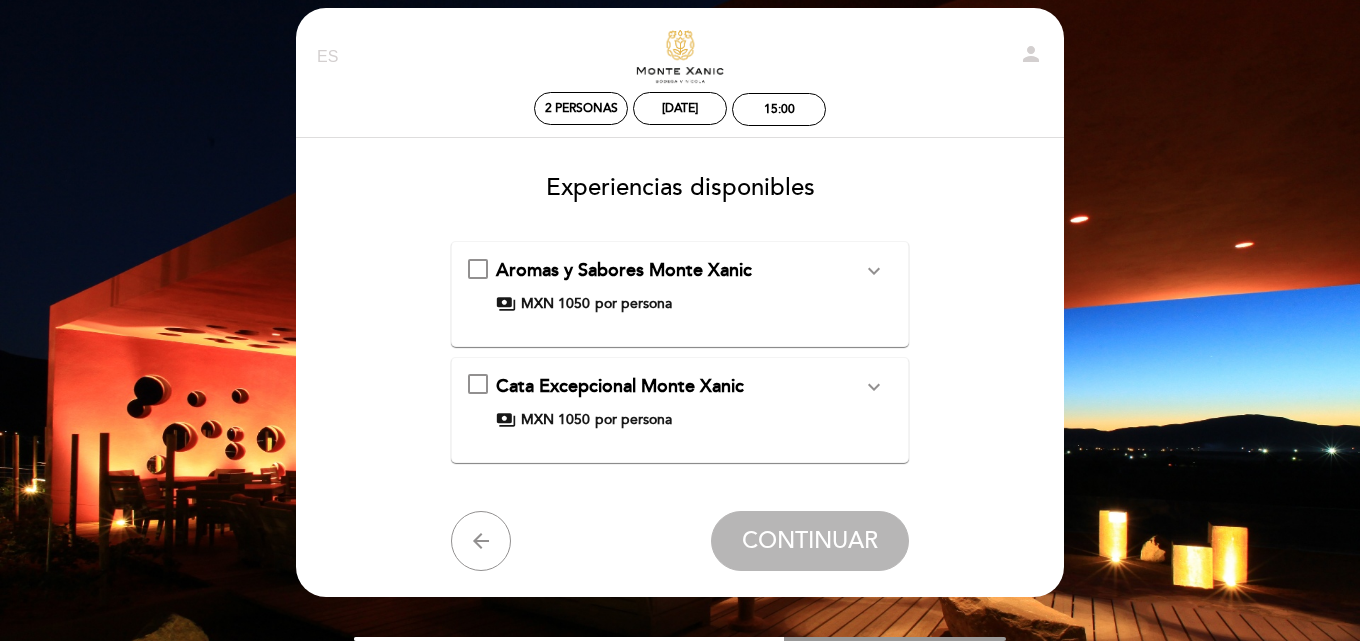 scroll, scrollTop: 0, scrollLeft: 0, axis: both 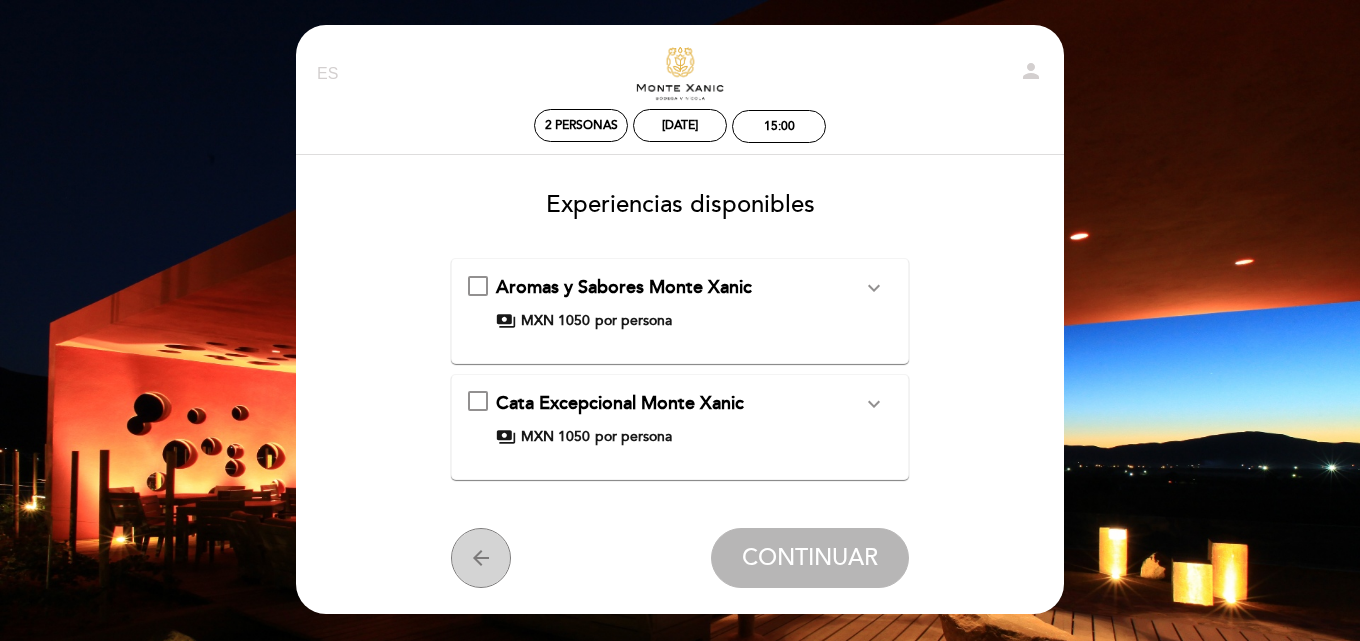 click on "arrow_back" at bounding box center (481, 558) 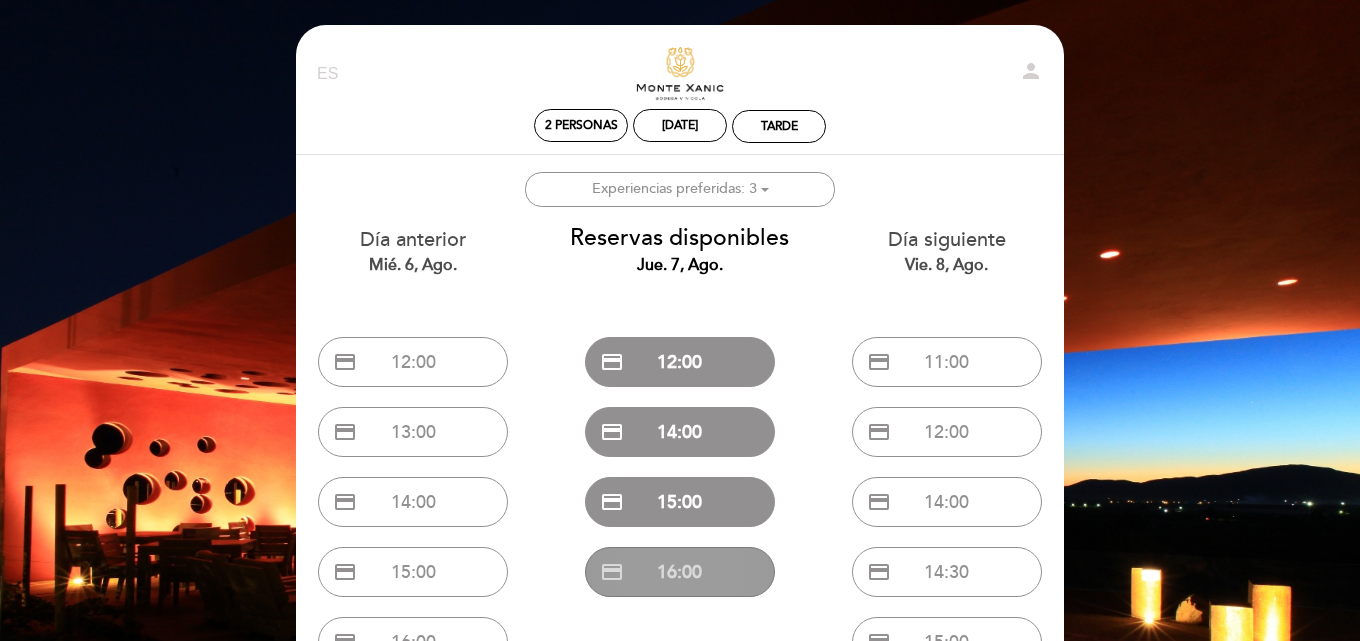 click on "credit_card
16:00" at bounding box center (680, 572) 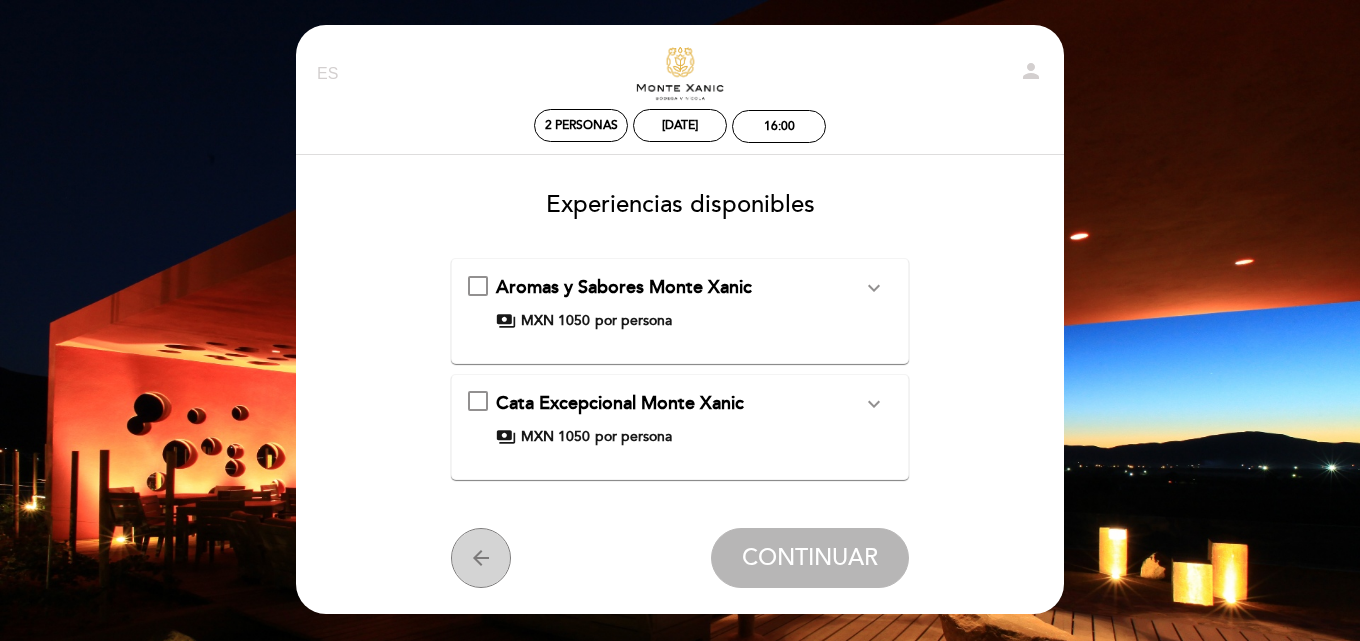 click on "arrow_back" at bounding box center (481, 558) 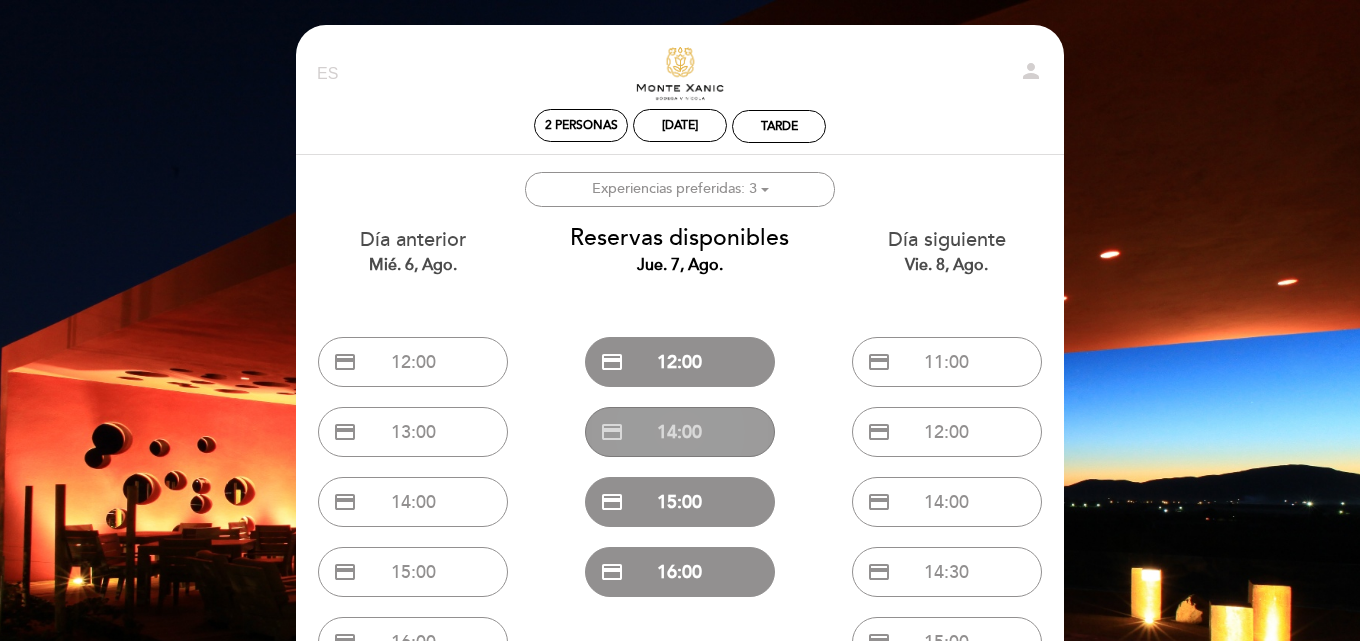 click on "credit_card
14:00" at bounding box center [680, 432] 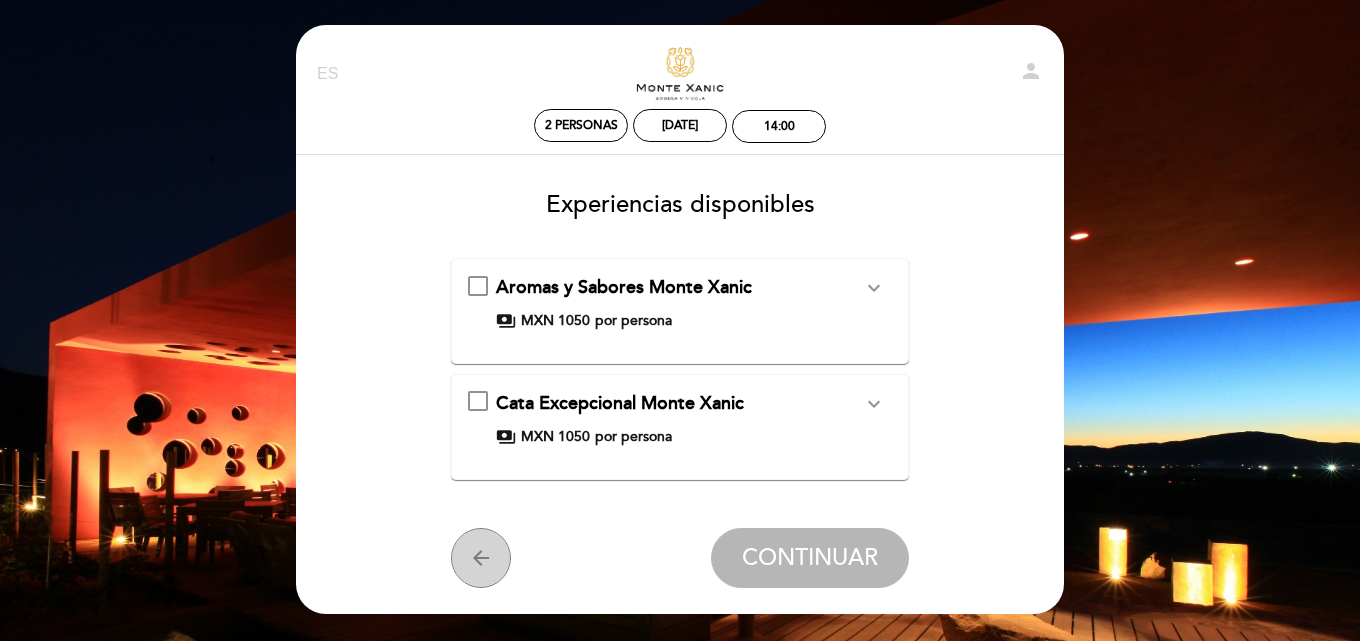 click on "arrow_back" at bounding box center (481, 558) 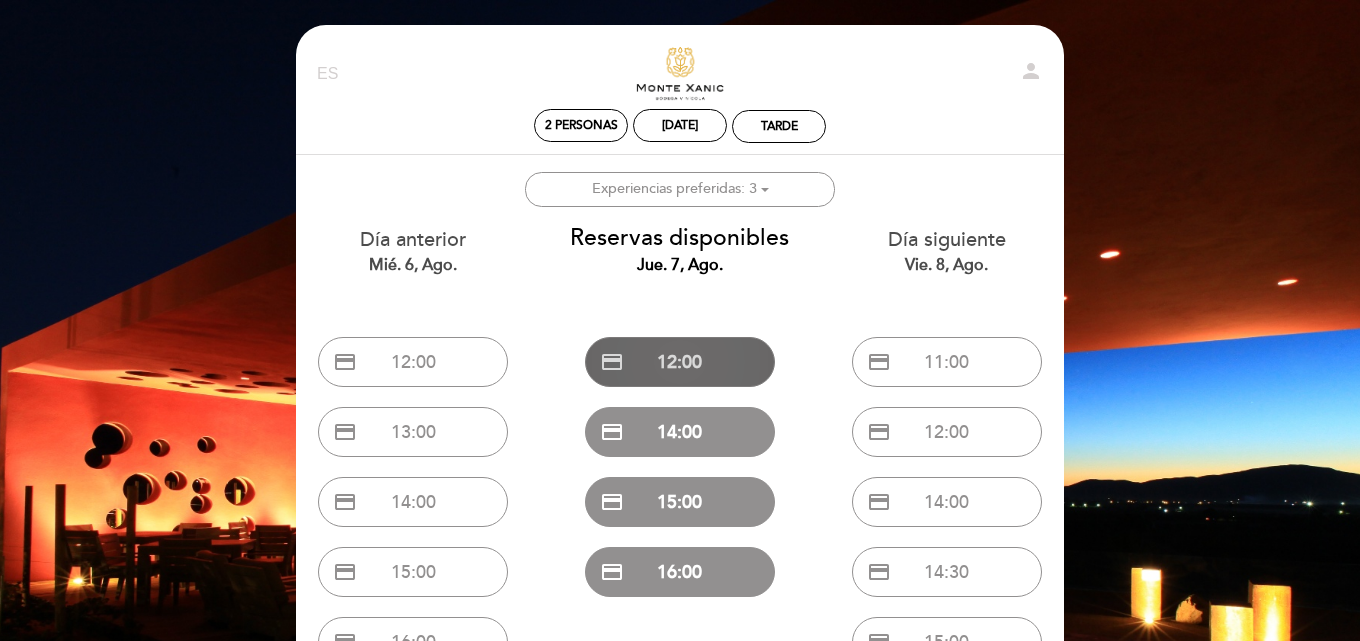 click on "credit_card
12:00" at bounding box center [680, 362] 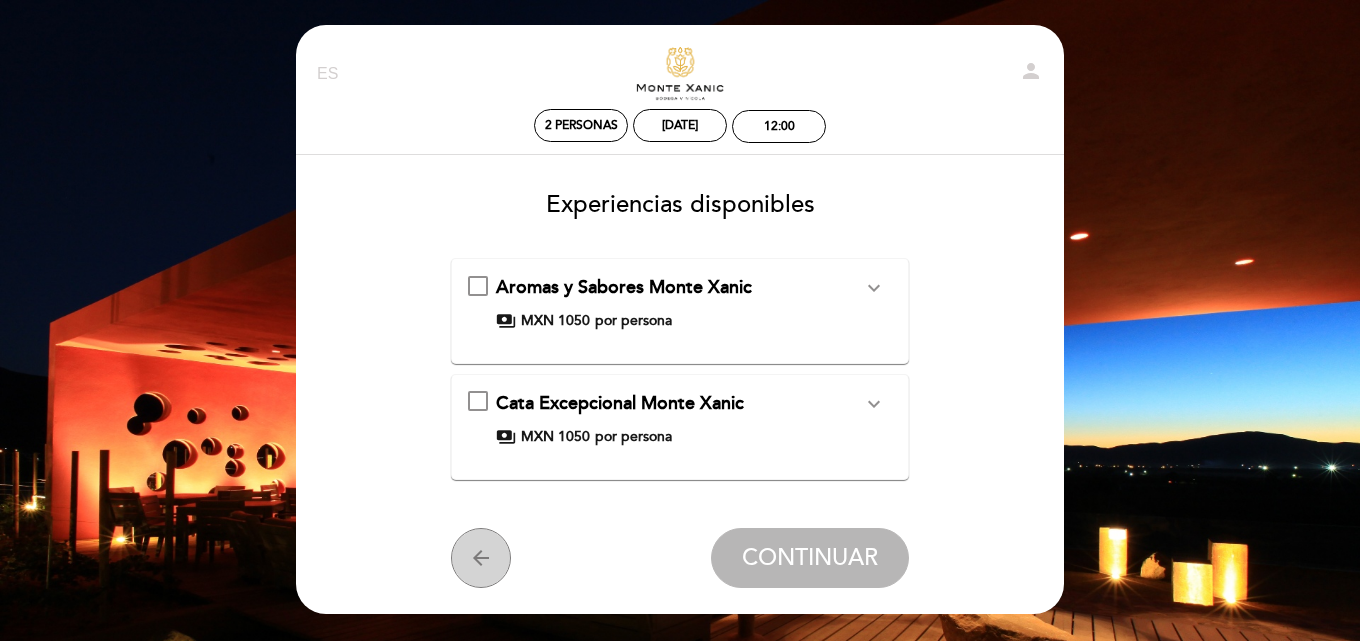 click on "arrow_back" at bounding box center (481, 558) 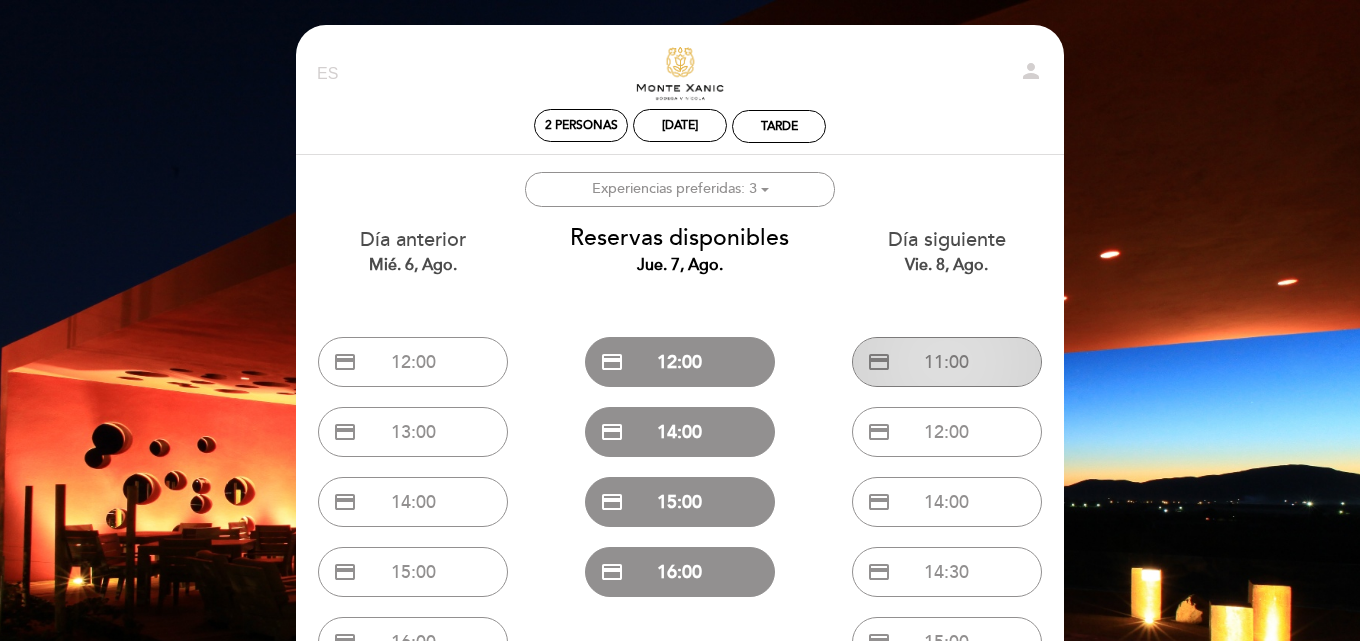 click on "credit_card
11:00" at bounding box center (947, 362) 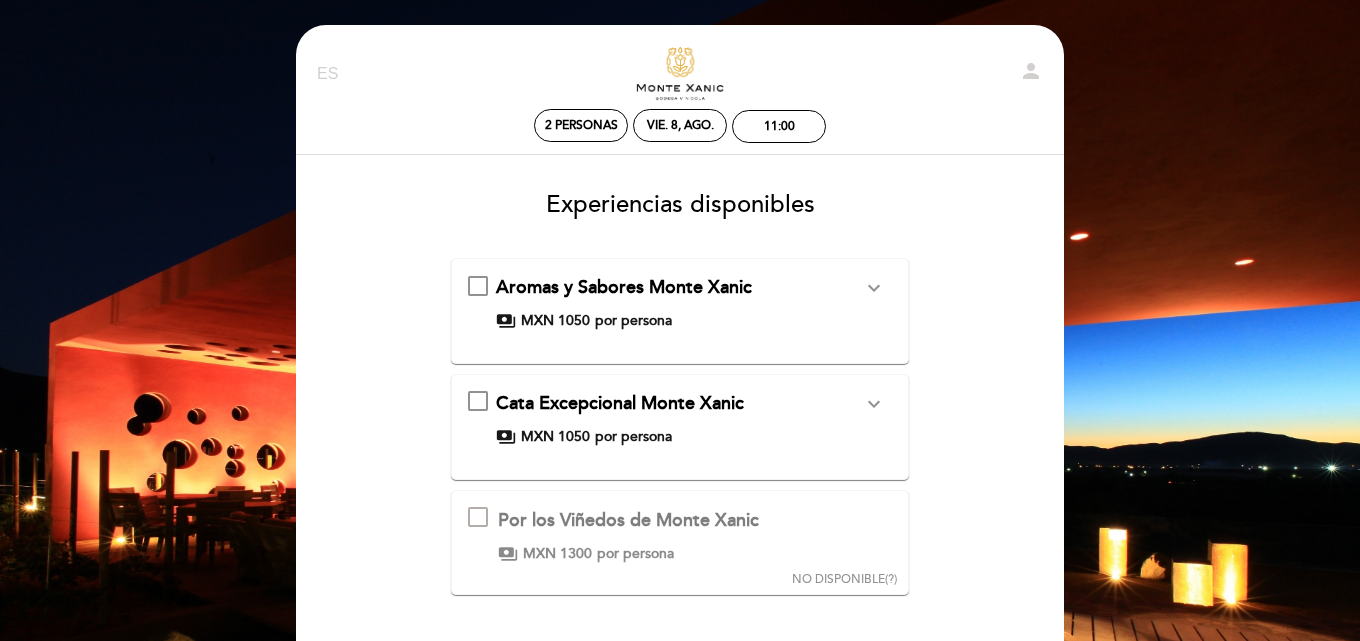 click at bounding box center [478, 517] 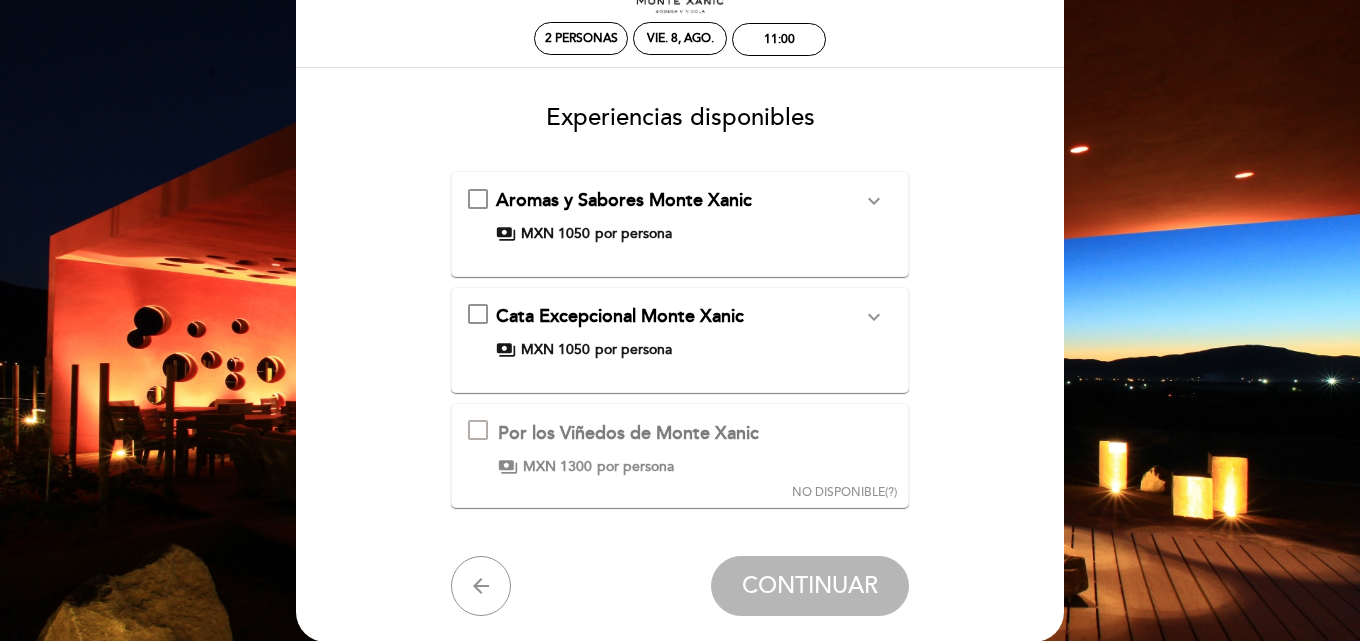 scroll, scrollTop: 252, scrollLeft: 0, axis: vertical 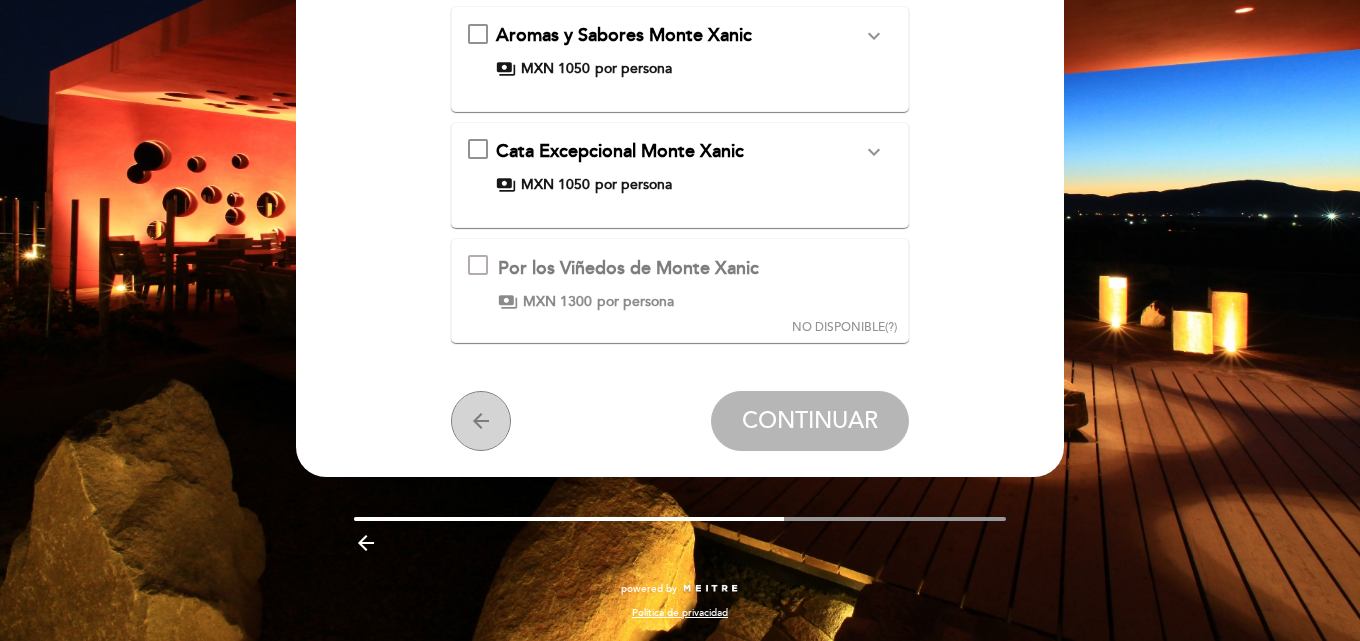 click on "arrow_back" at bounding box center (481, 421) 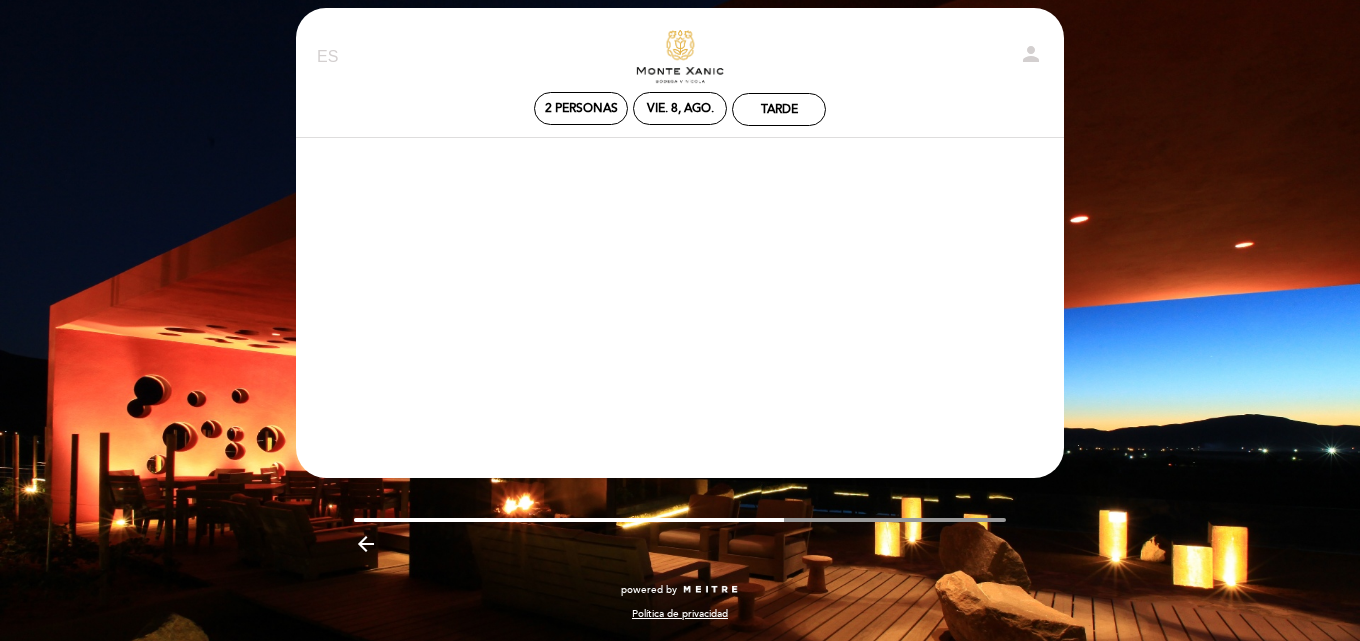 scroll, scrollTop: 17, scrollLeft: 0, axis: vertical 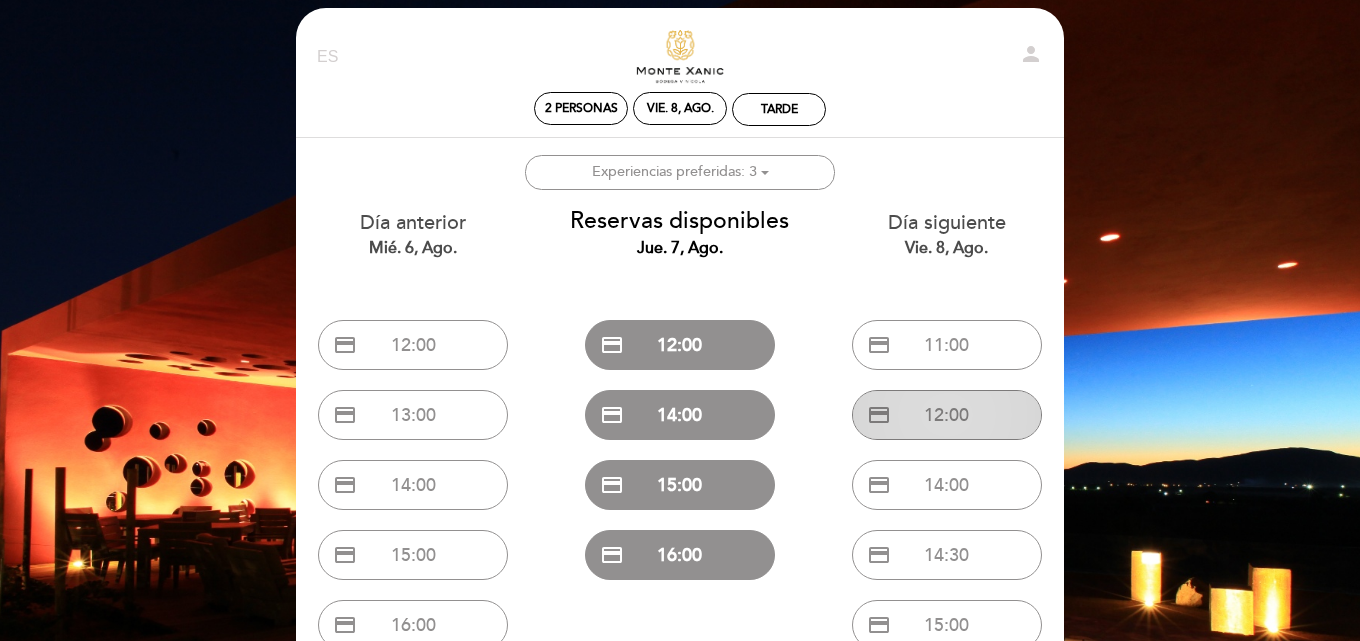 click on "credit_card
12:00" at bounding box center (947, 415) 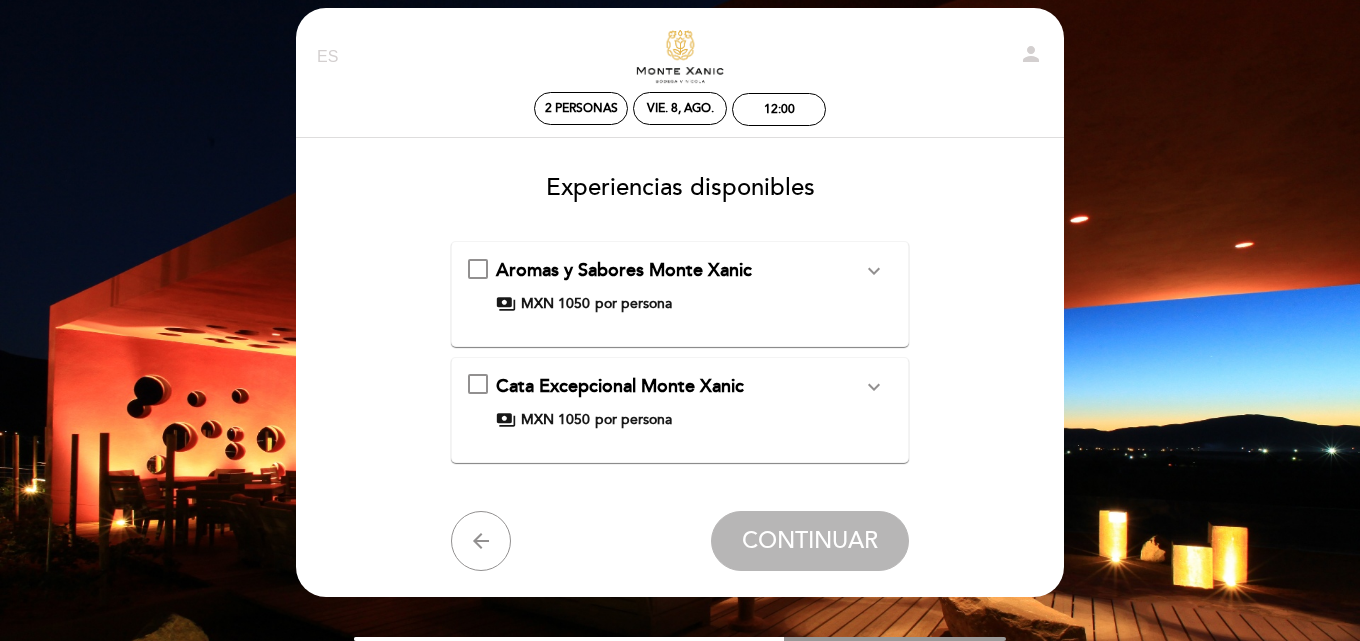scroll, scrollTop: 0, scrollLeft: 0, axis: both 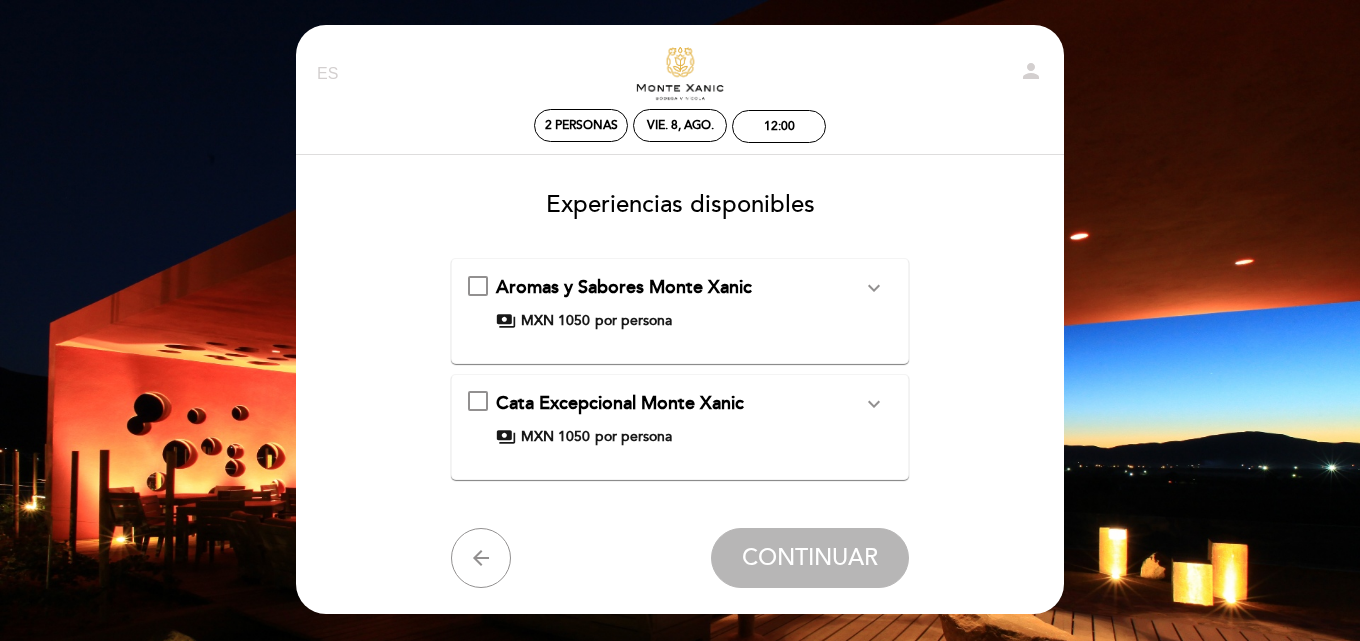 click on "arrow_back" at bounding box center [481, 558] 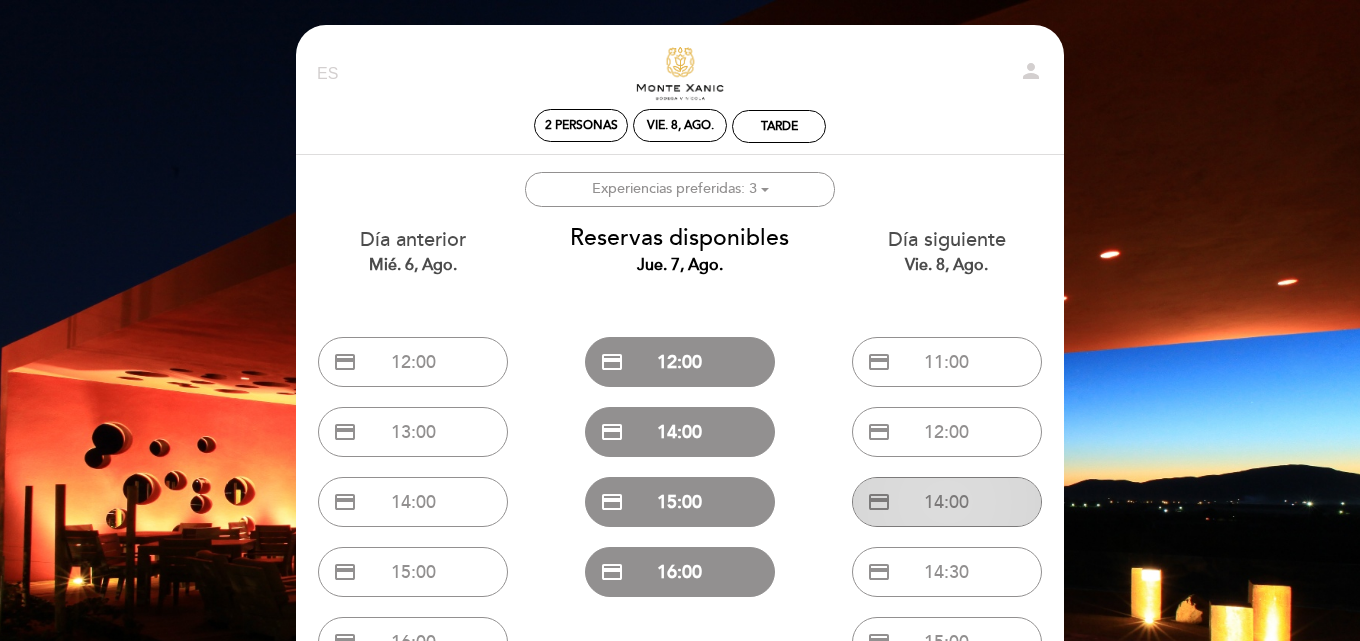 click on "credit_card
14:00" at bounding box center (947, 502) 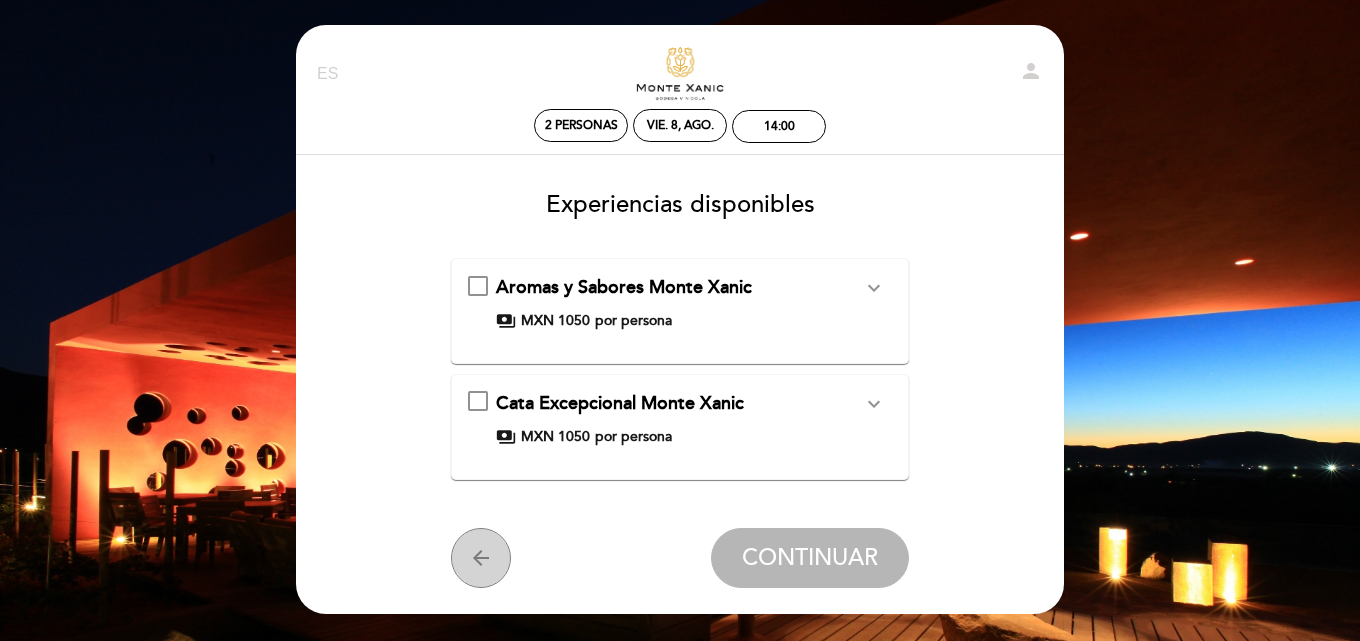 click on "arrow_back" at bounding box center (481, 558) 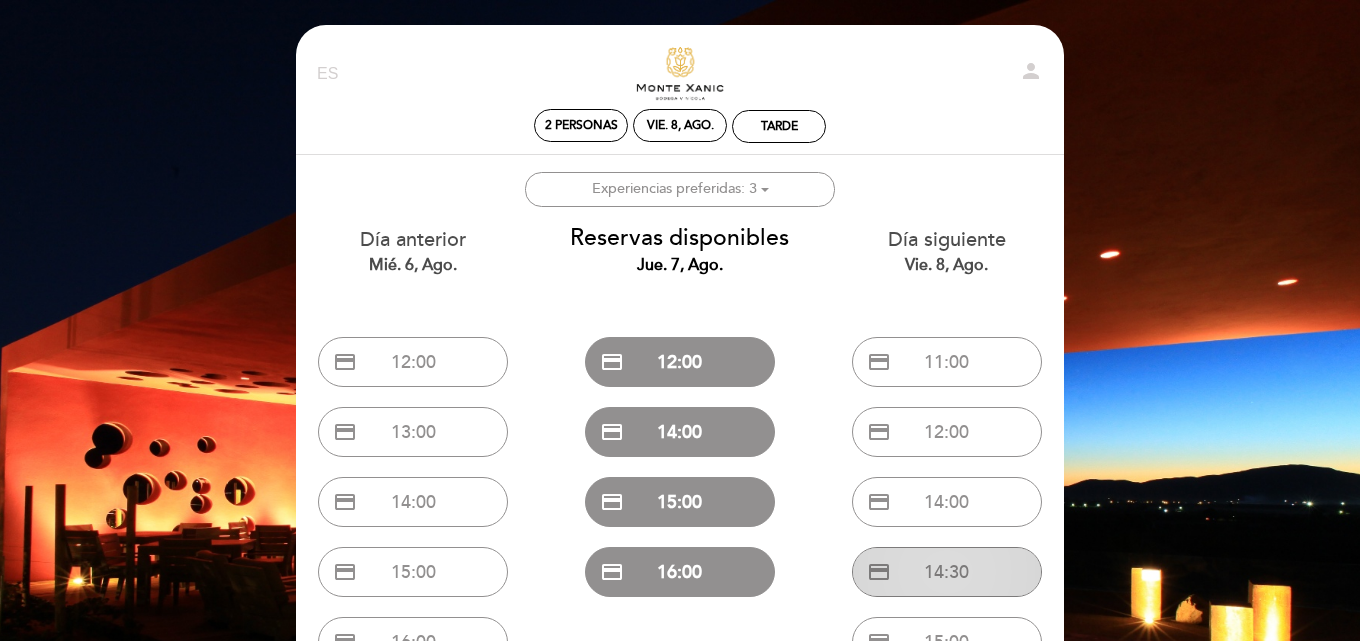 click on "credit_card
14:30" at bounding box center [947, 572] 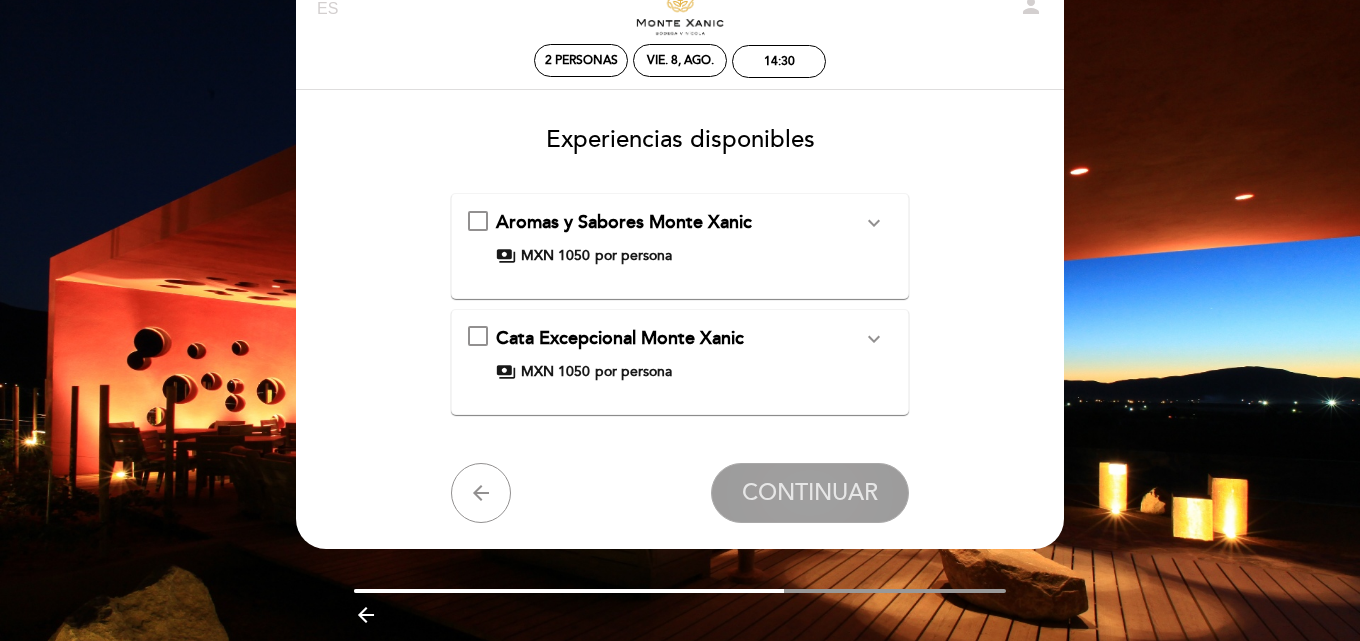 scroll, scrollTop: 136, scrollLeft: 0, axis: vertical 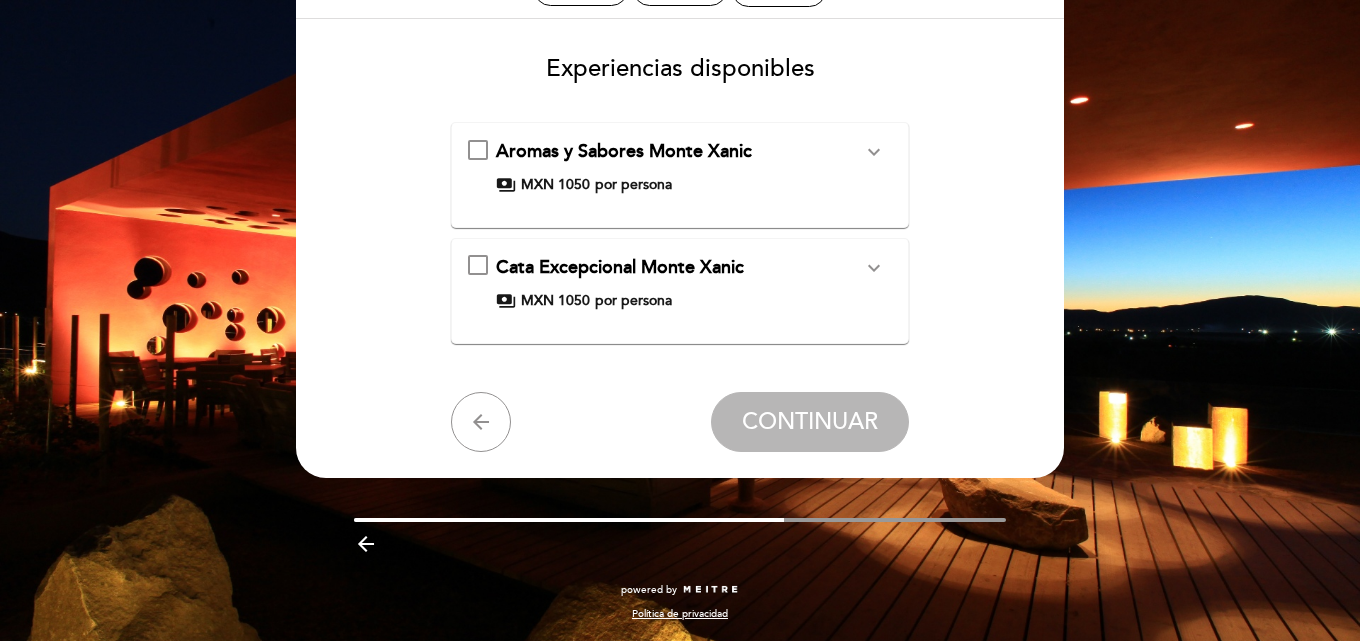 click on "arrow_back" at bounding box center (481, 422) 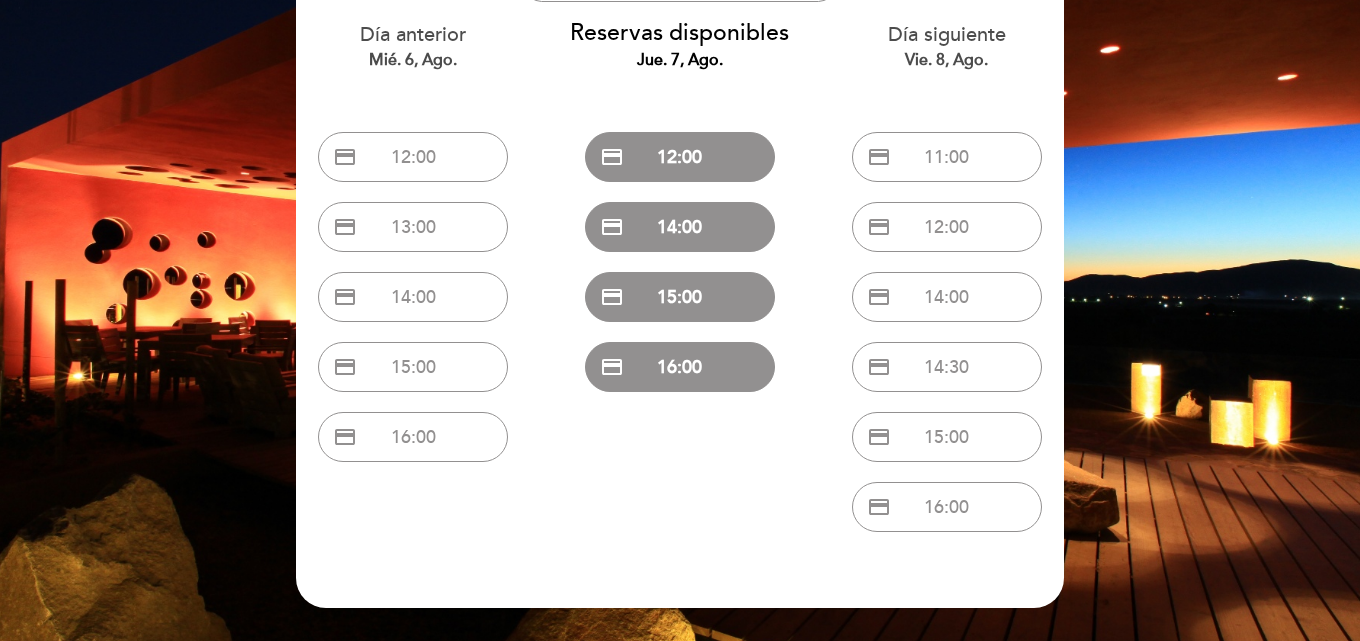 scroll, scrollTop: 217, scrollLeft: 0, axis: vertical 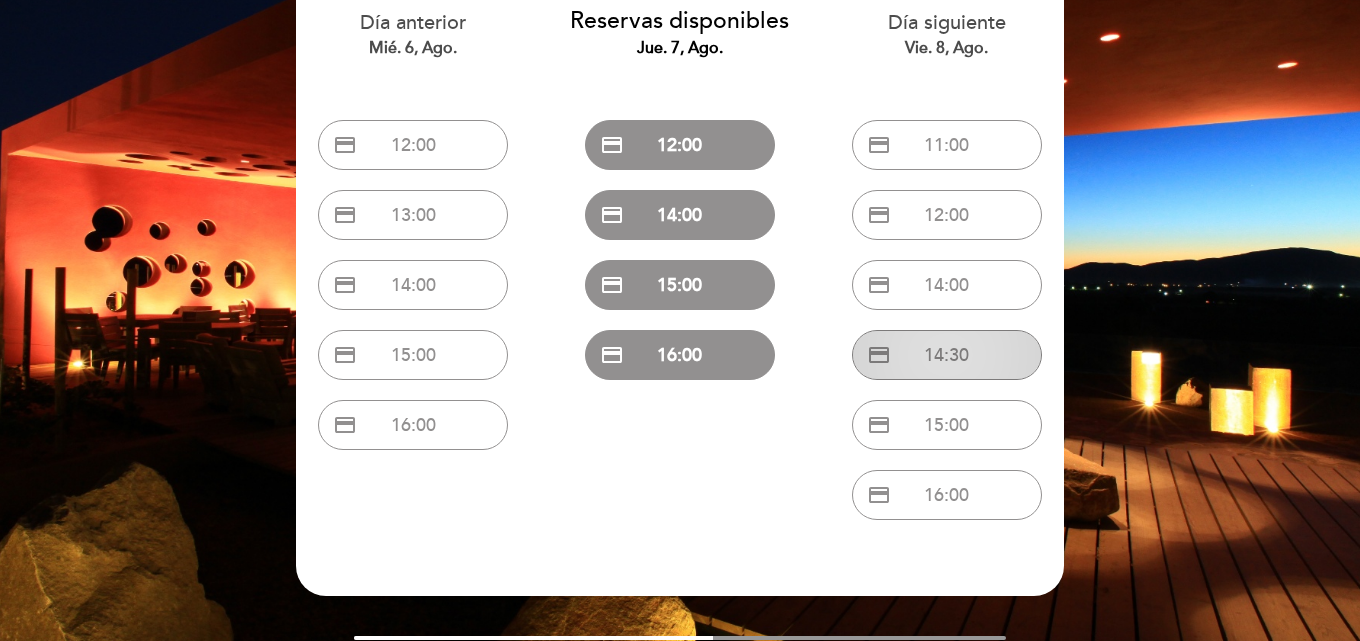 click on "credit_card
14:30" at bounding box center [947, 355] 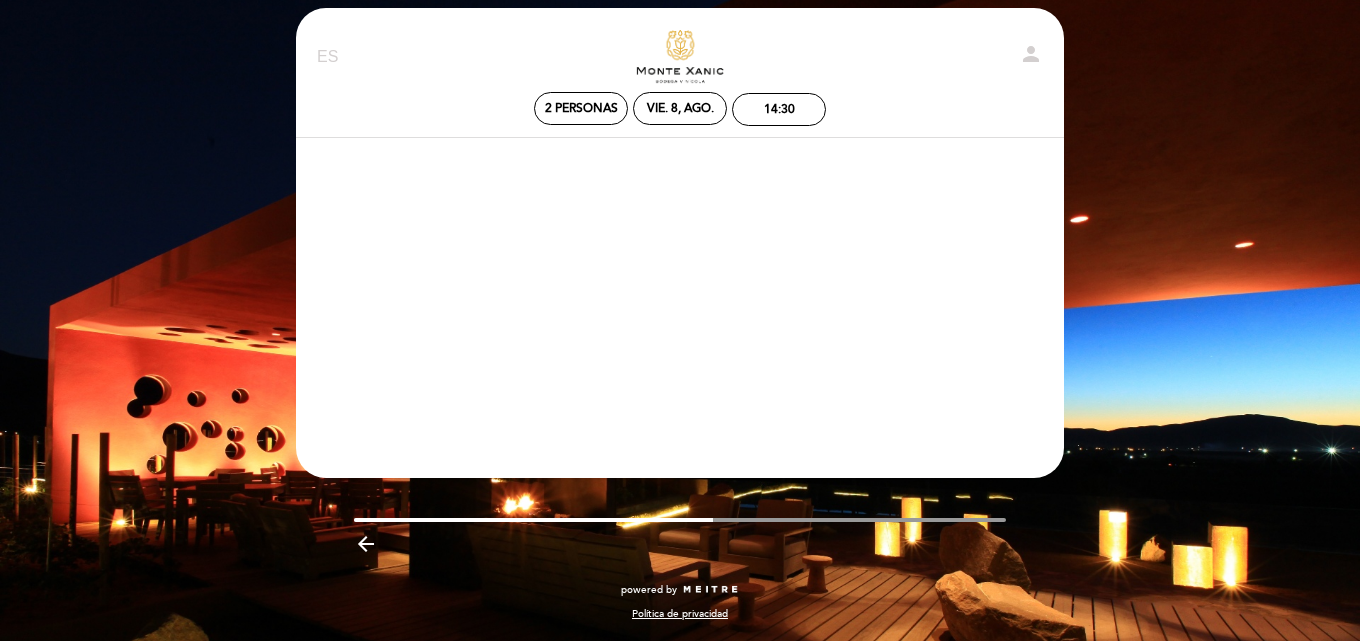 scroll, scrollTop: 0, scrollLeft: 0, axis: both 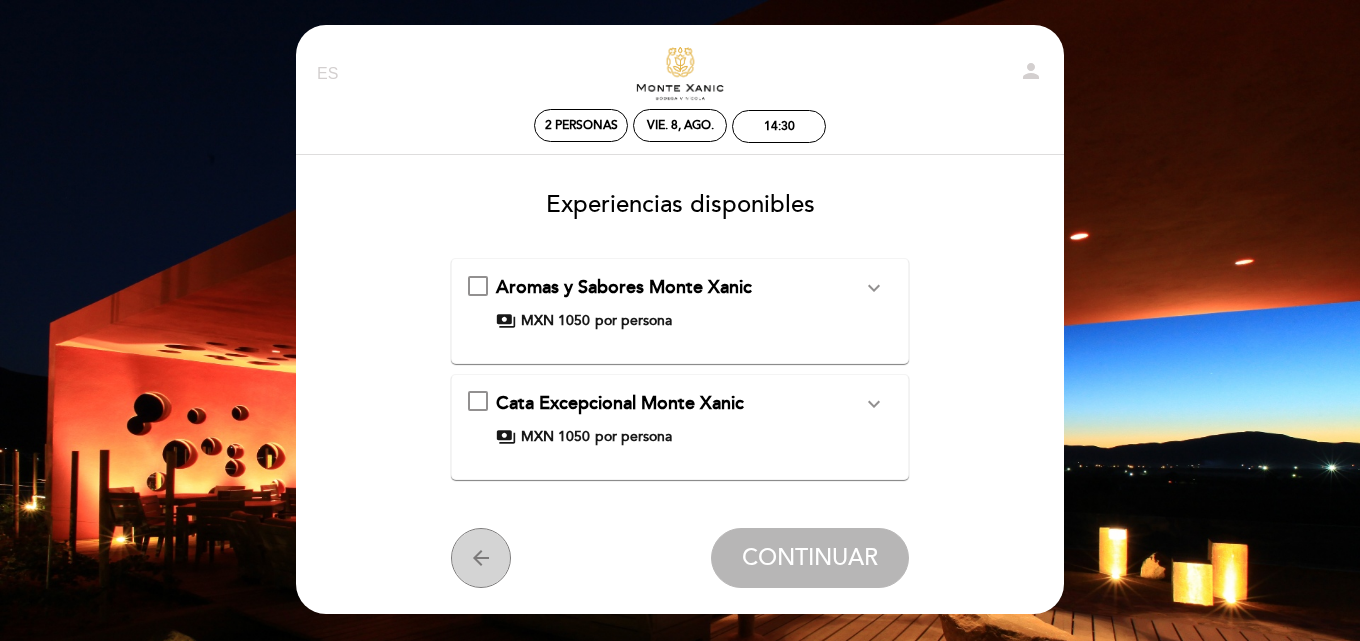 click on "arrow_back" at bounding box center (481, 558) 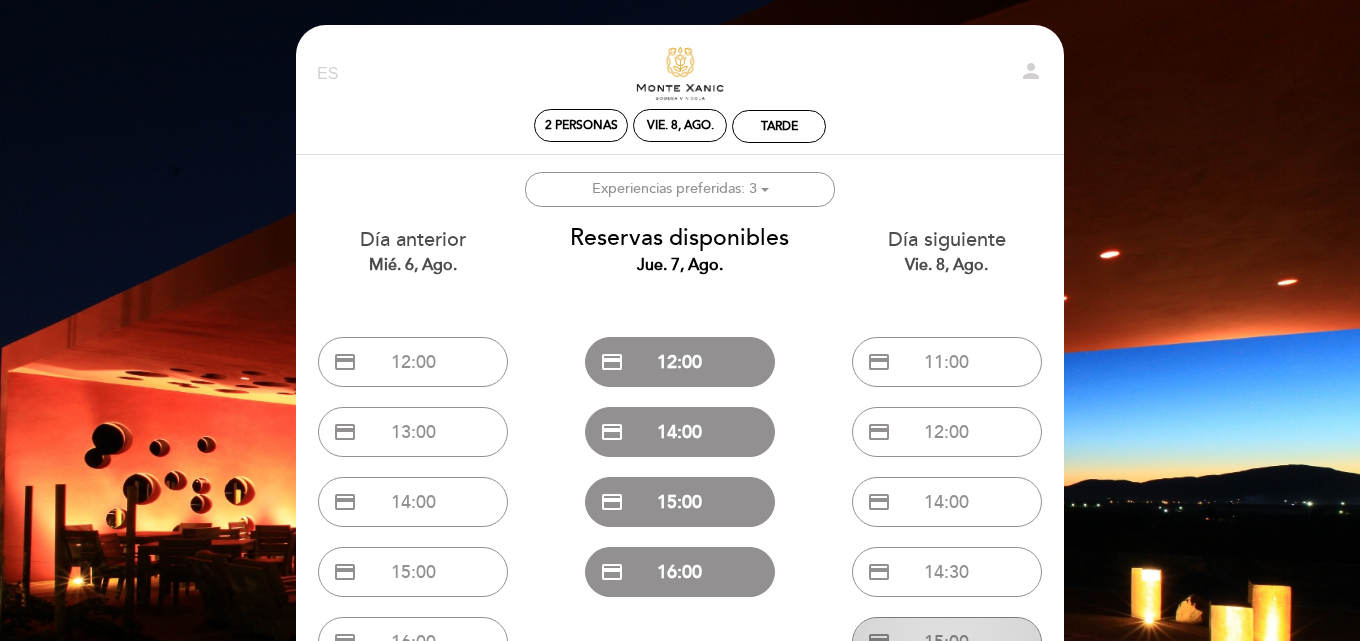 scroll, scrollTop: 300, scrollLeft: 0, axis: vertical 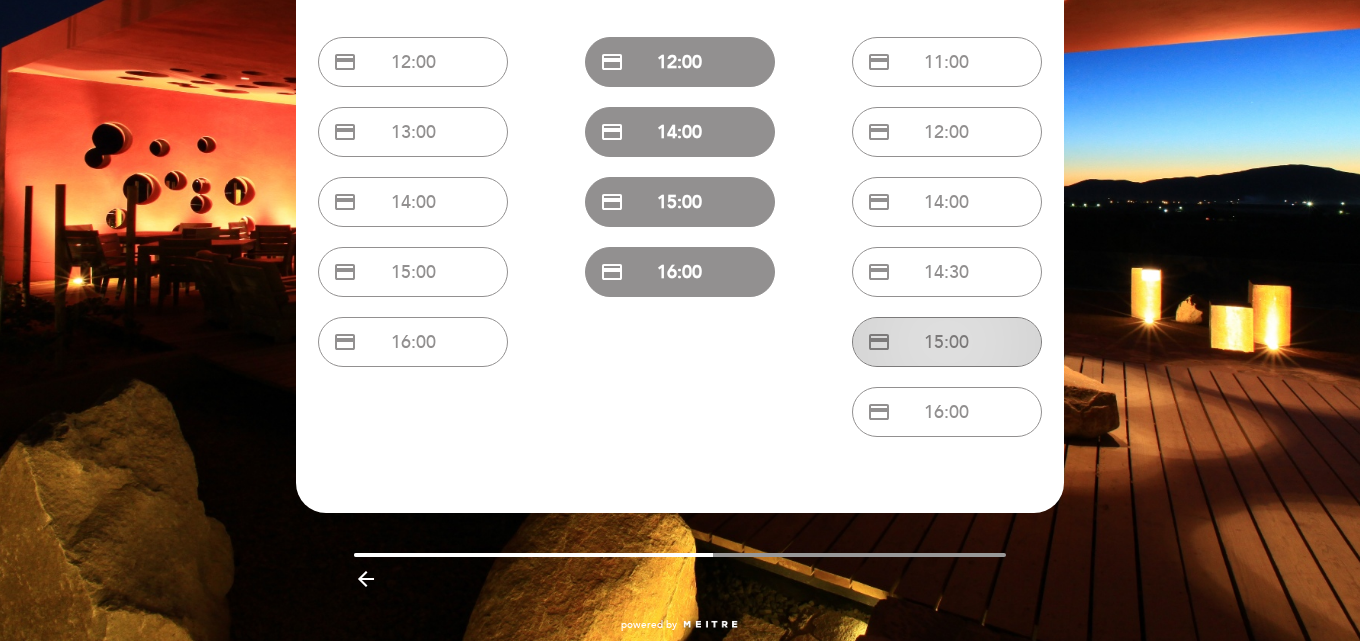 click on "credit_card
15:00" at bounding box center (947, 342) 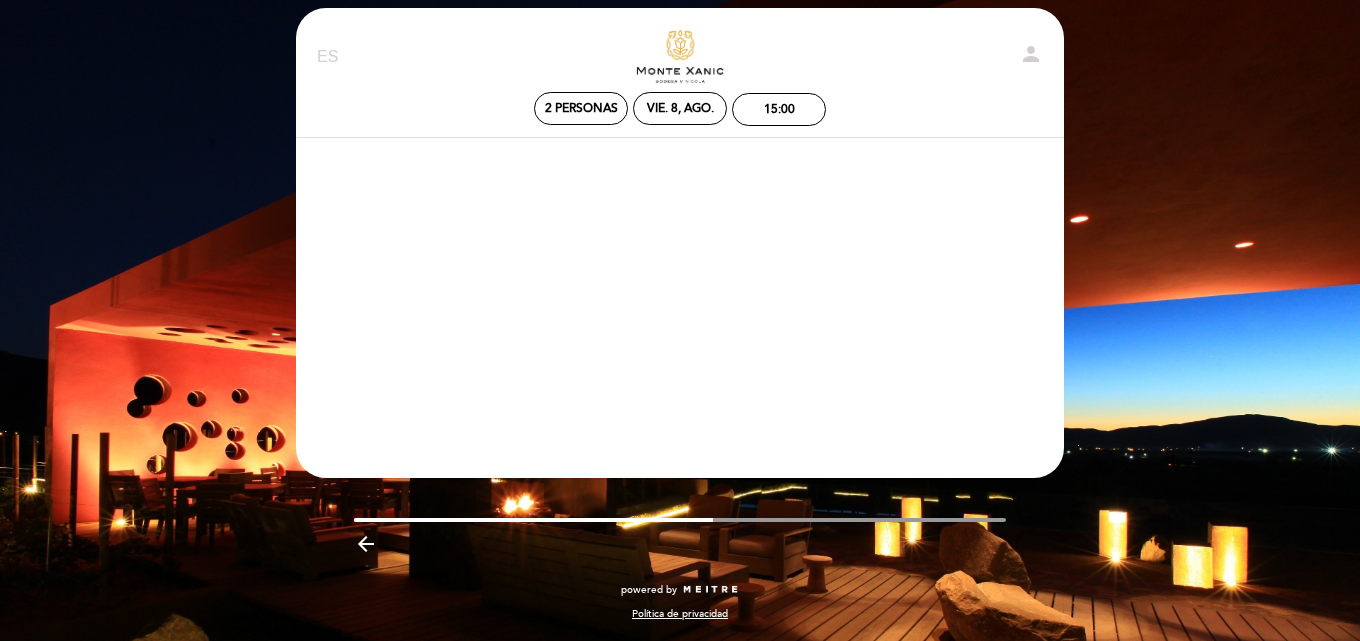 scroll, scrollTop: 0, scrollLeft: 0, axis: both 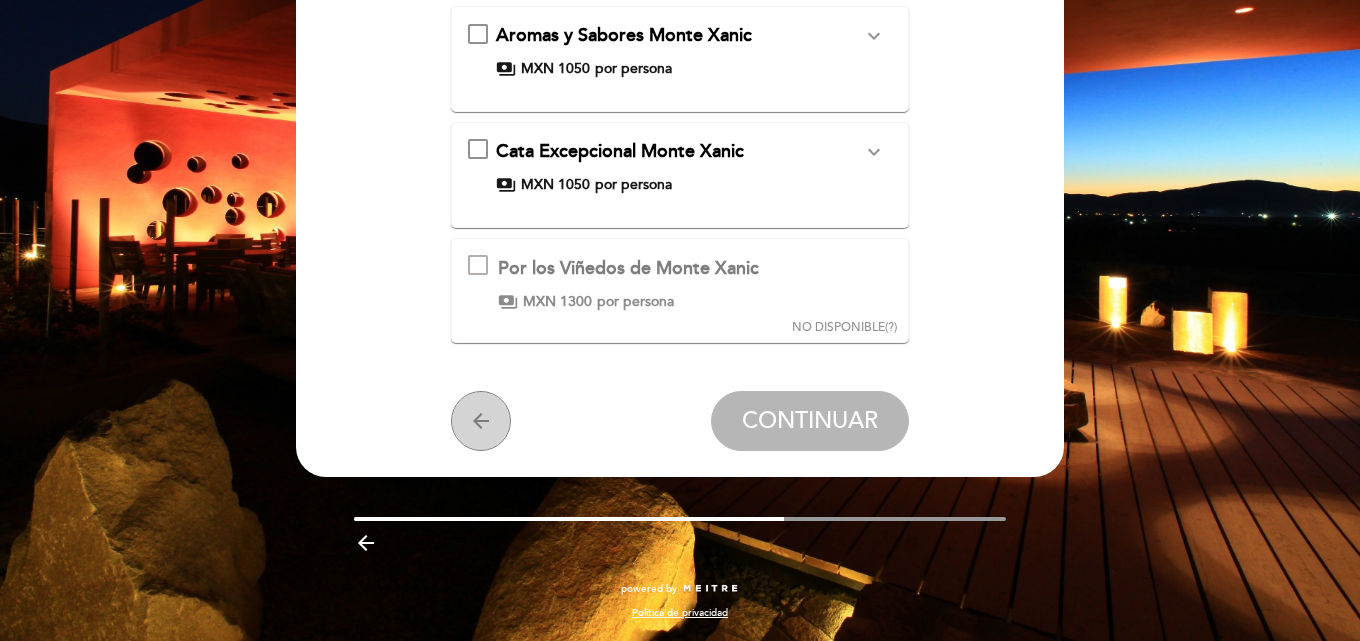 click on "arrow_back" at bounding box center (481, 421) 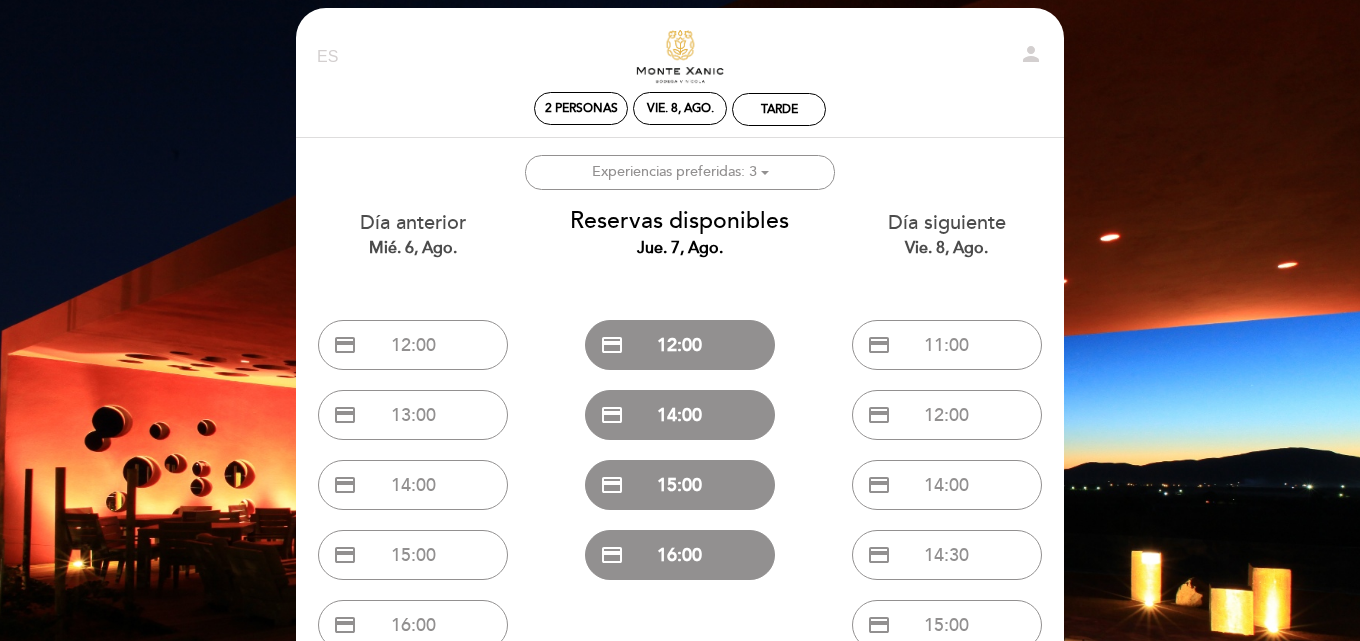 scroll, scrollTop: 0, scrollLeft: 0, axis: both 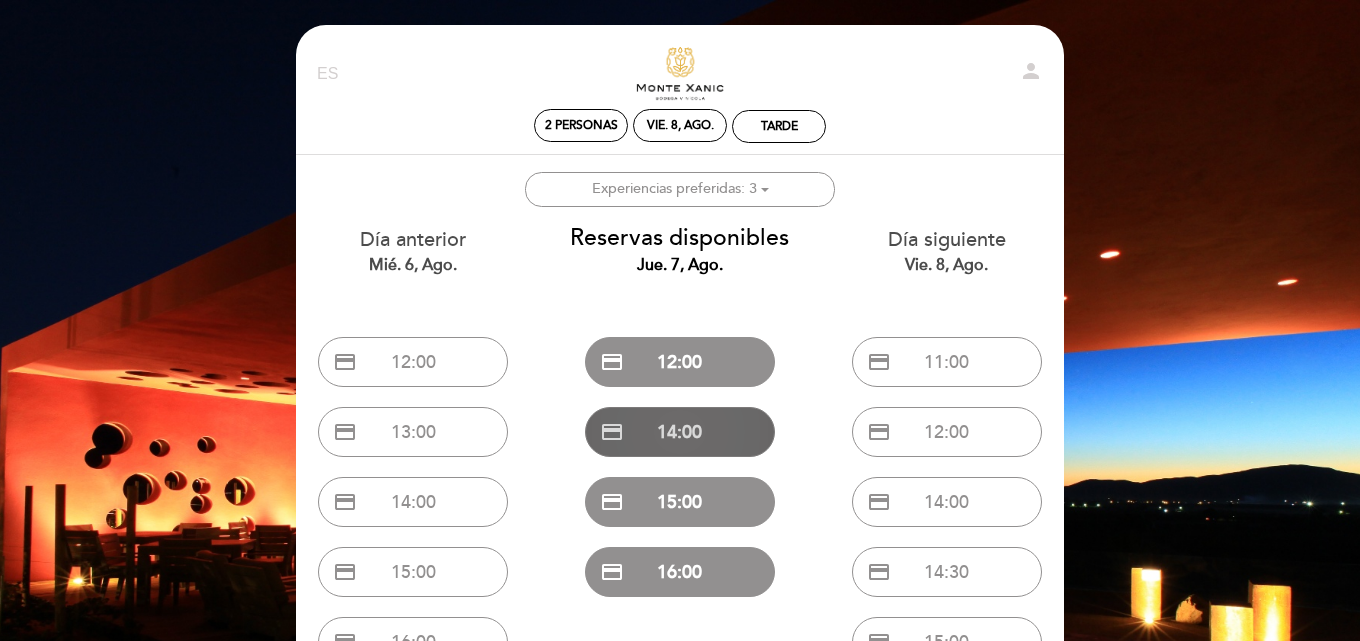 click on "credit_card
14:00" at bounding box center (680, 432) 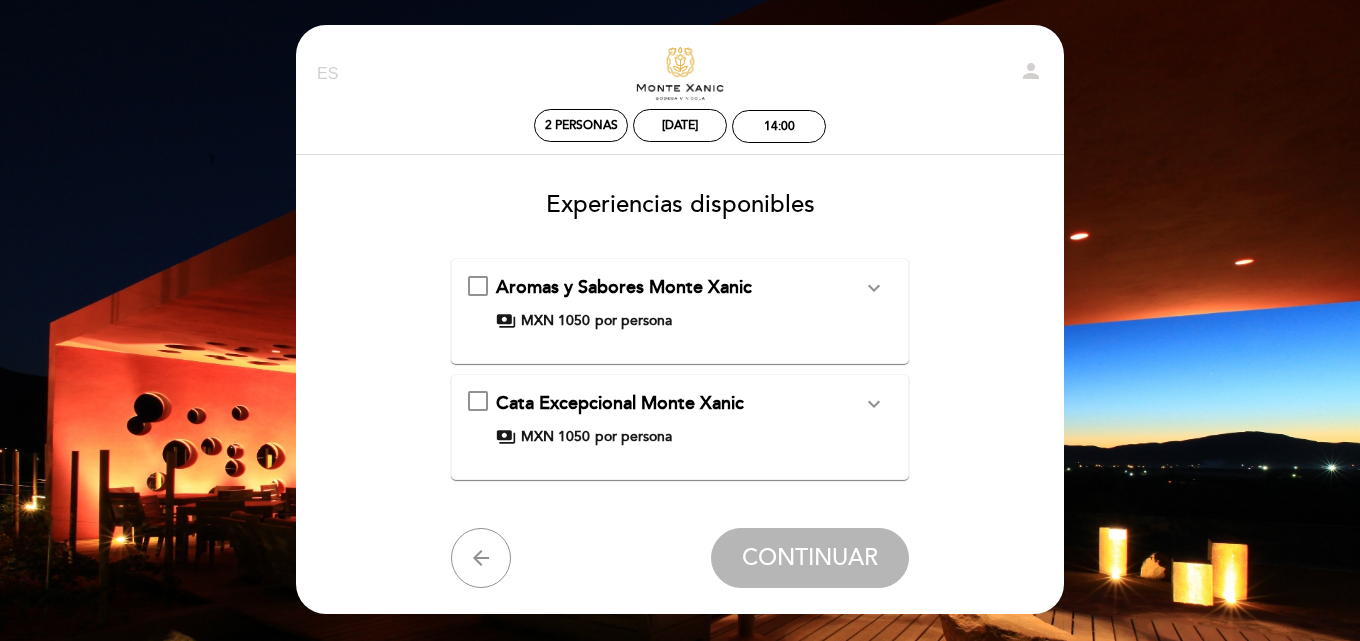 click on "expand_more" at bounding box center (874, 288) 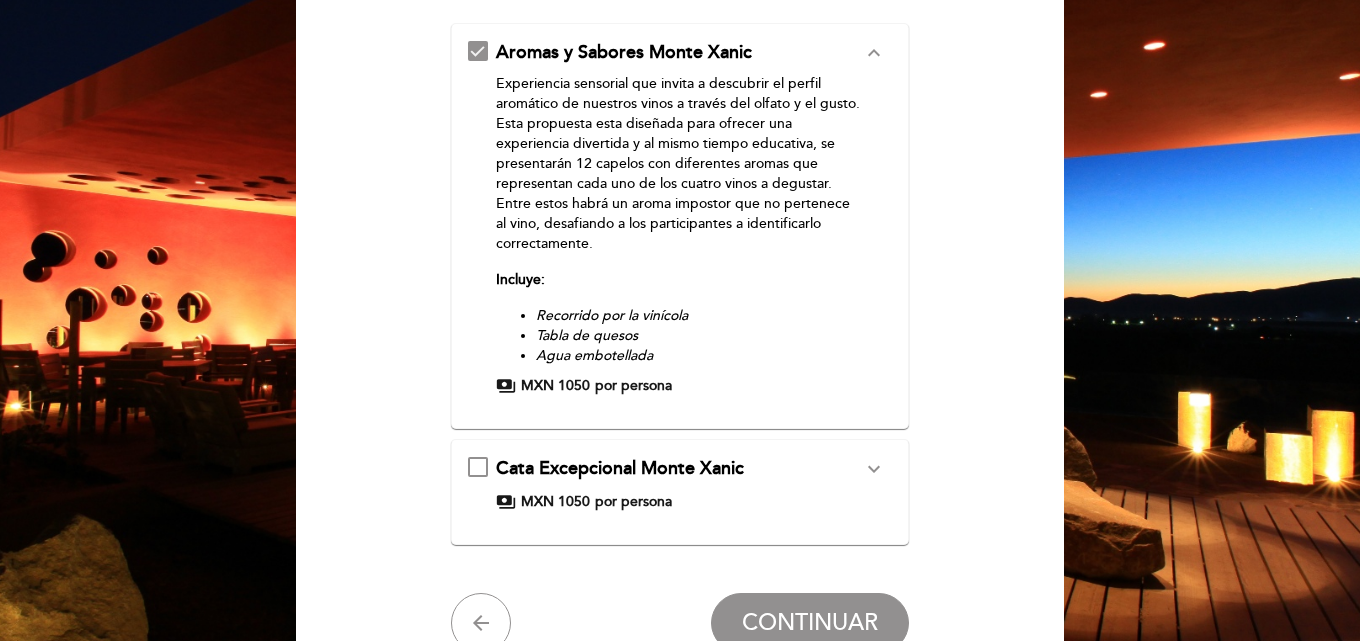 scroll, scrollTop: 300, scrollLeft: 0, axis: vertical 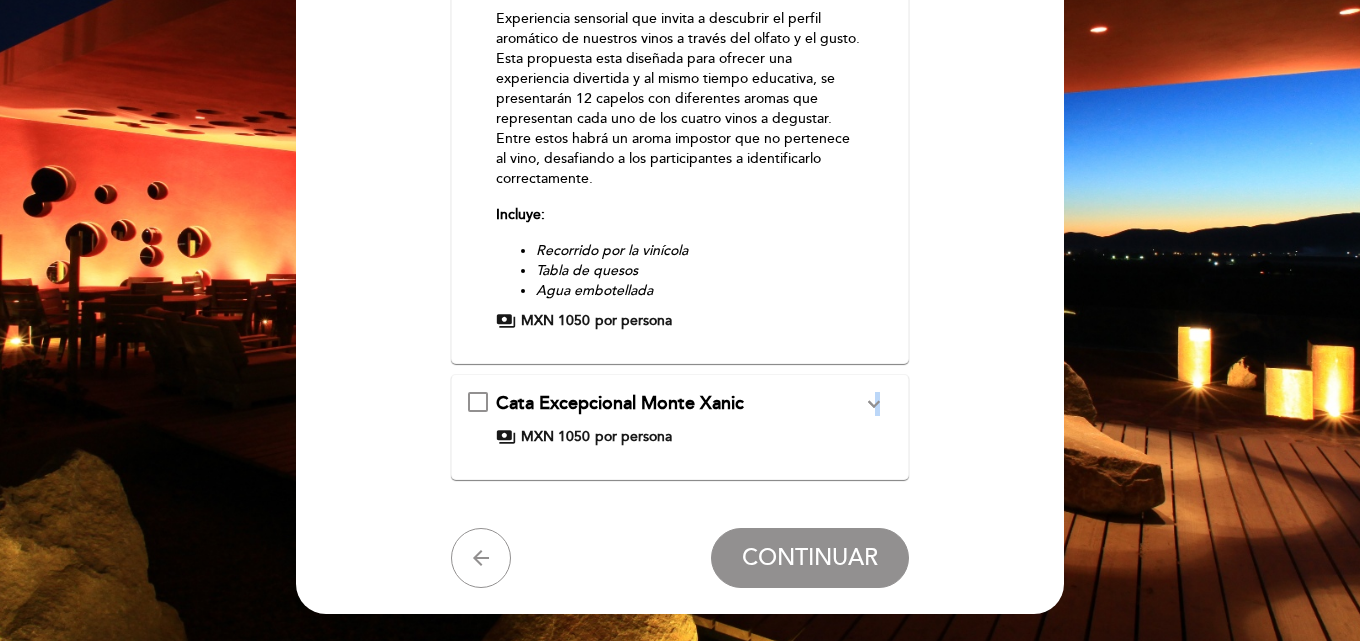 click on "expand_more" at bounding box center [874, 404] 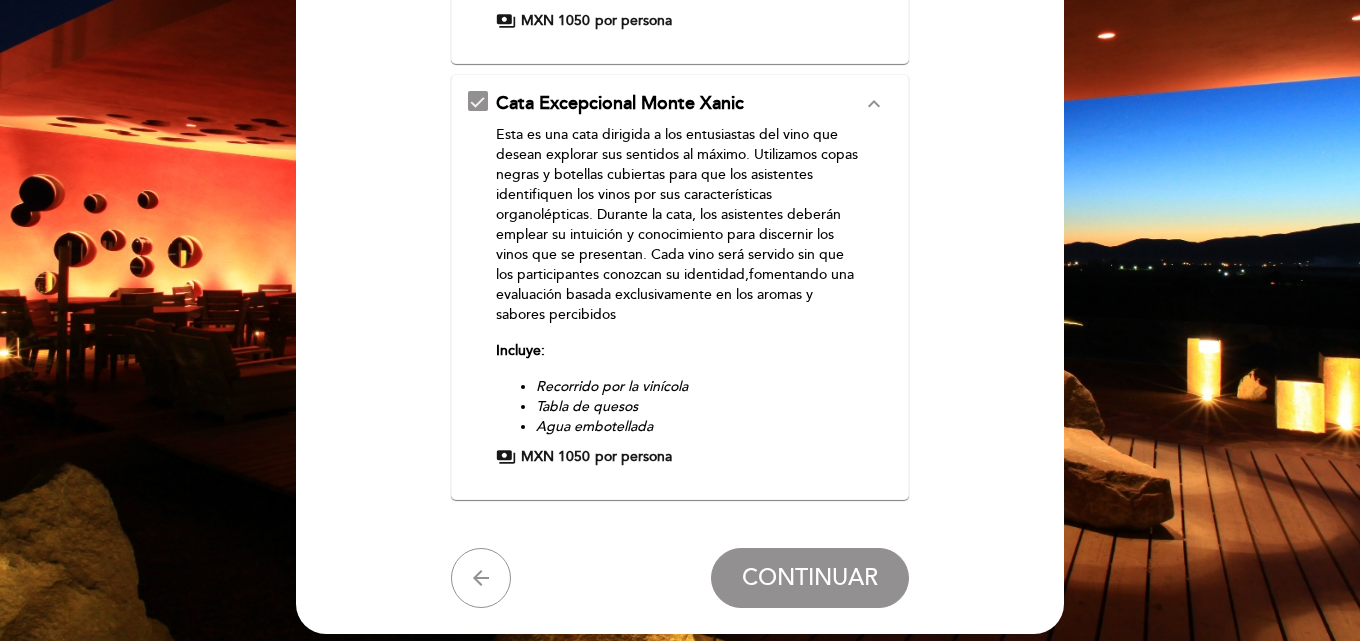 click on "EN
ES
PT
Descubre Monte Xanic
person
2 personas
jue.
7,
ago.
14:00
Bienvenido
Bienvenido,  [FIRST] [LAST]" at bounding box center (680, 248) 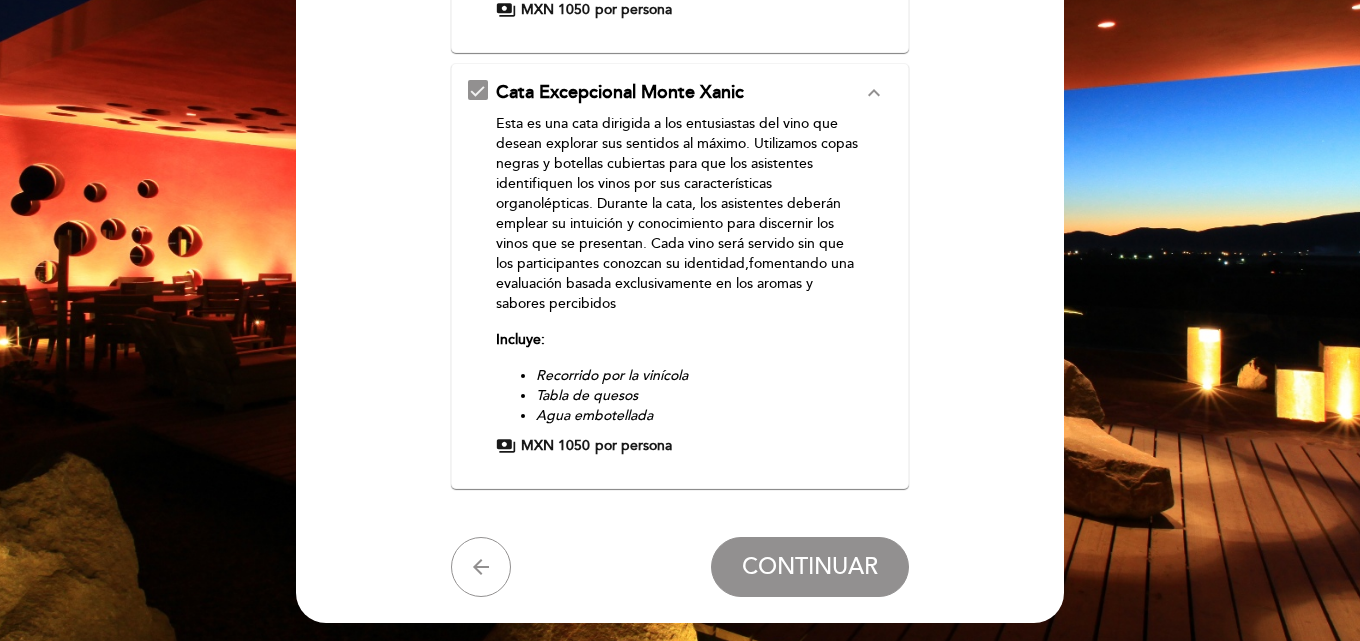 scroll, scrollTop: 456, scrollLeft: 0, axis: vertical 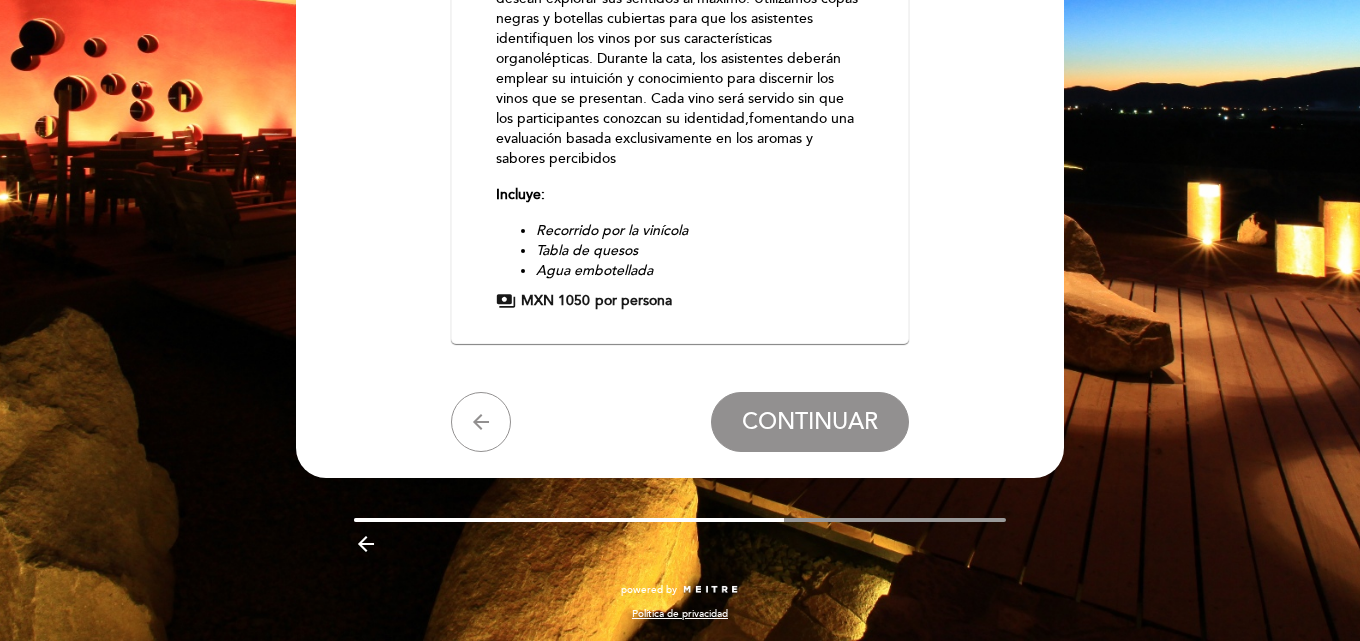 drag, startPoint x: 506, startPoint y: 425, endPoint x: 494, endPoint y: 427, distance: 12.165525 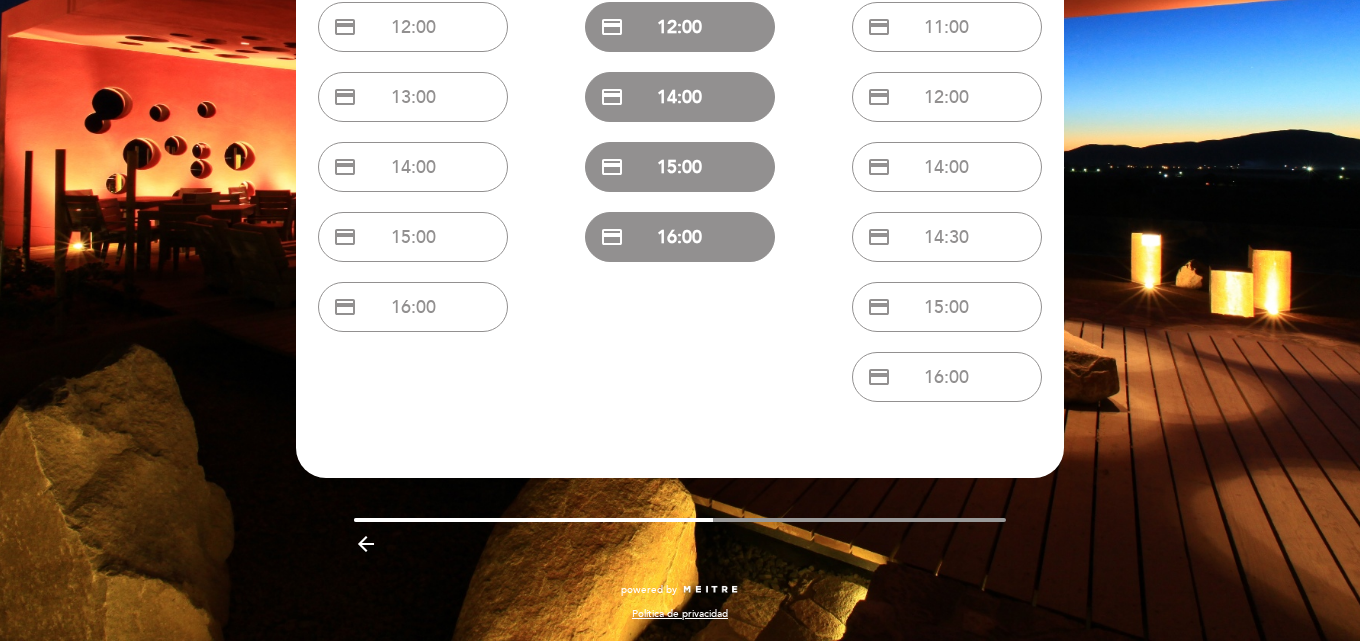 click on "arrow_backward" at bounding box center (366, 544) 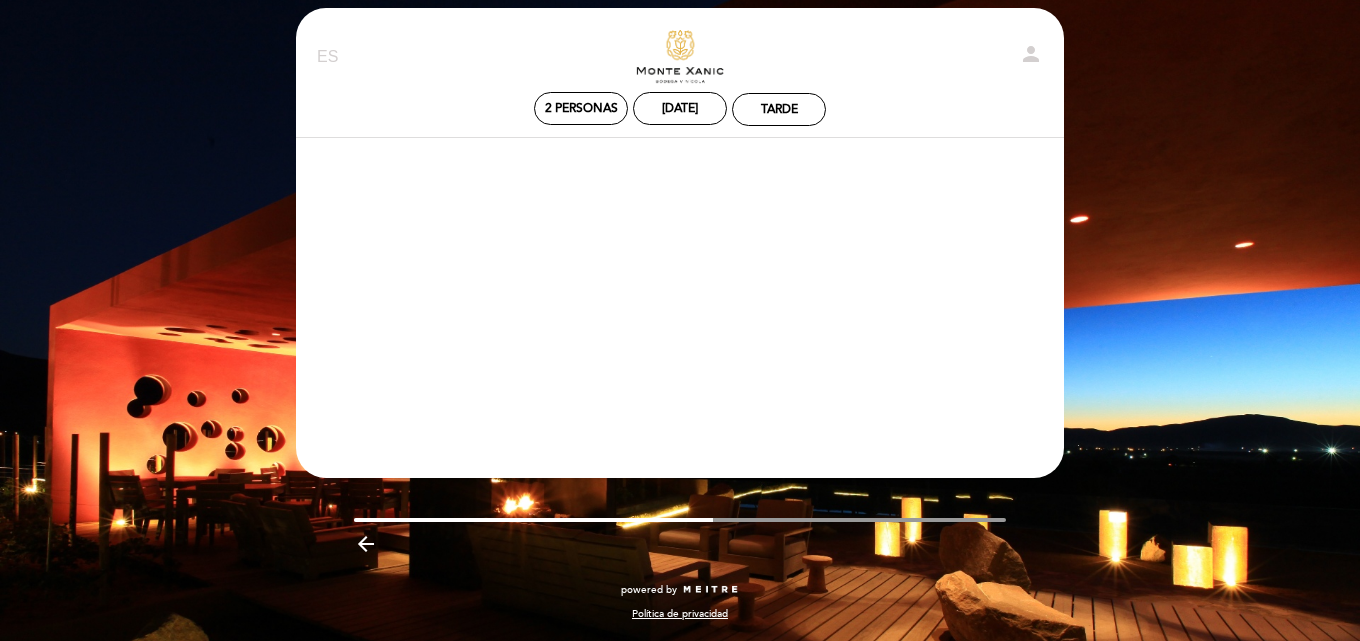 scroll, scrollTop: 17, scrollLeft: 0, axis: vertical 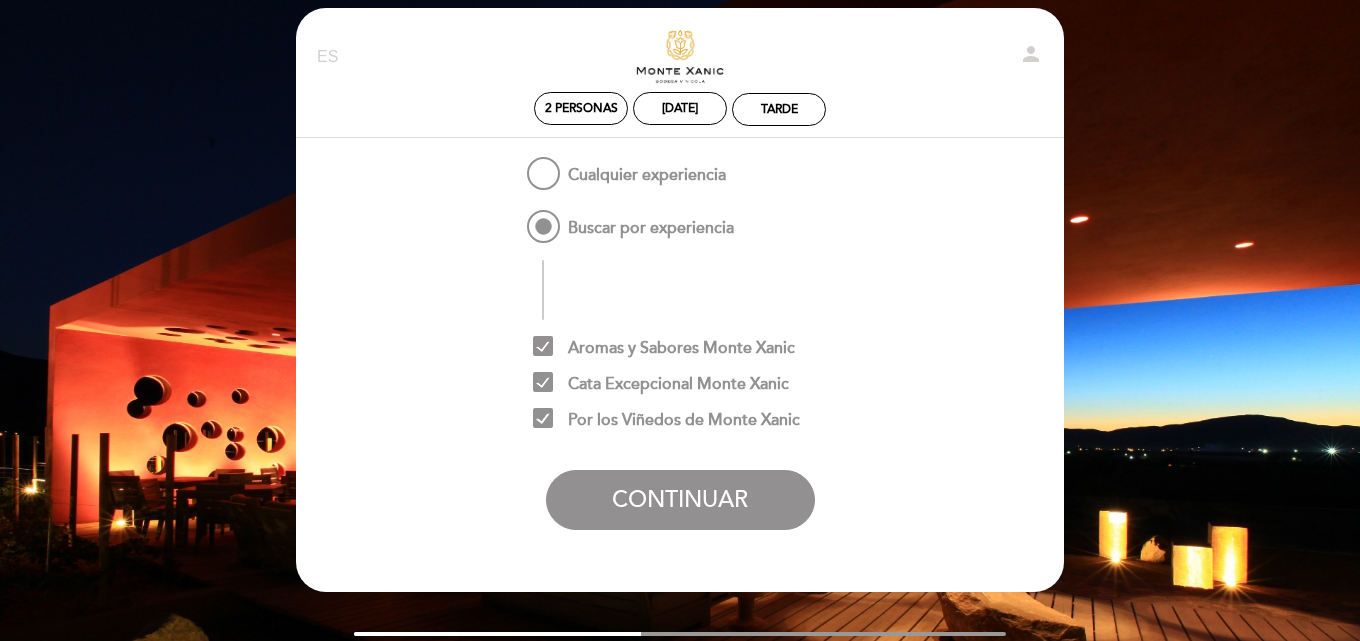 click on "person" at bounding box center [1031, 54] 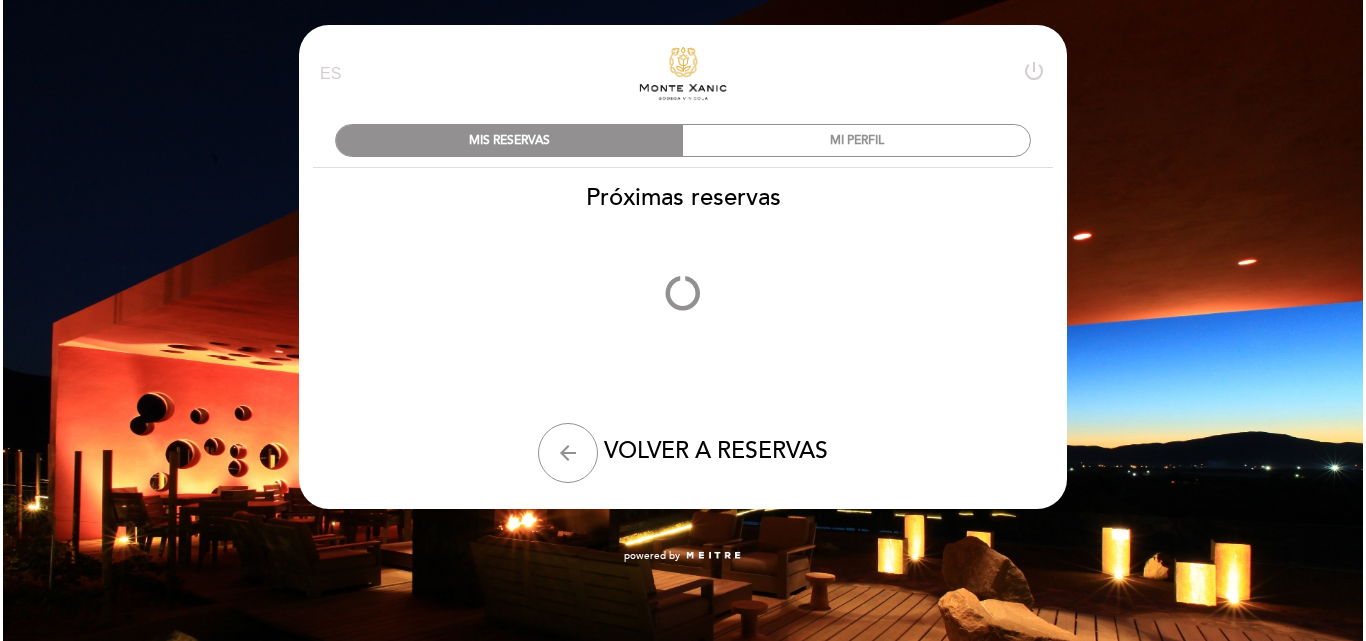scroll, scrollTop: 0, scrollLeft: 0, axis: both 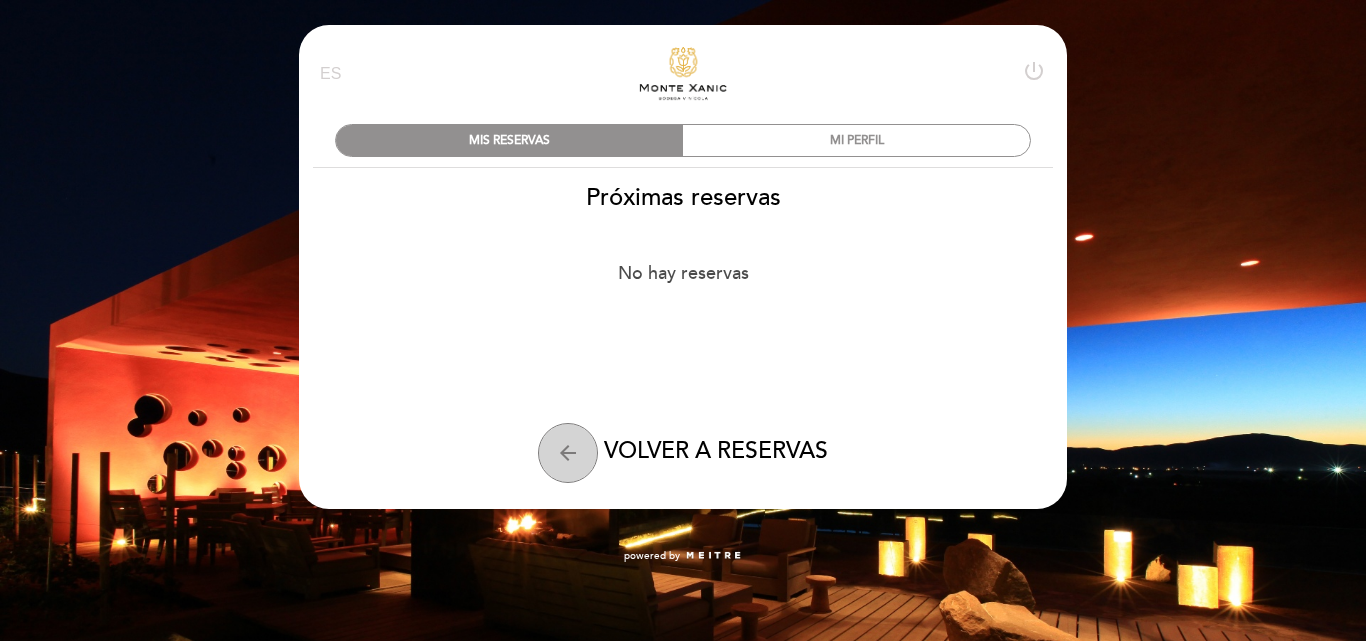 click on "arrow_back" at bounding box center [568, 453] 